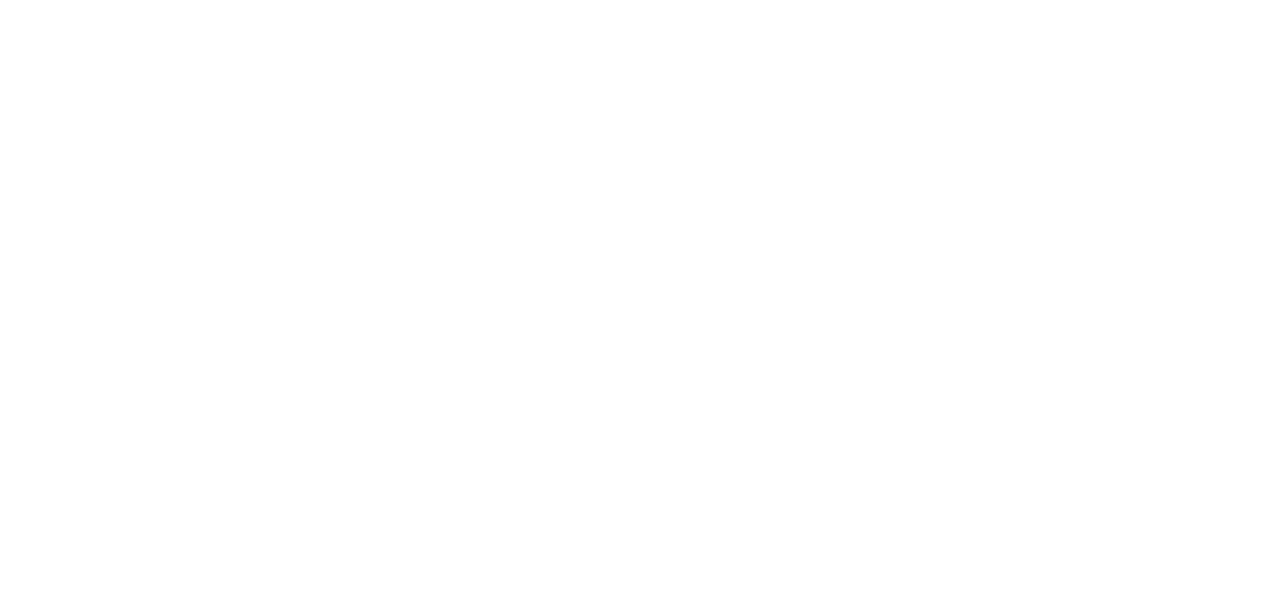 scroll, scrollTop: 0, scrollLeft: 0, axis: both 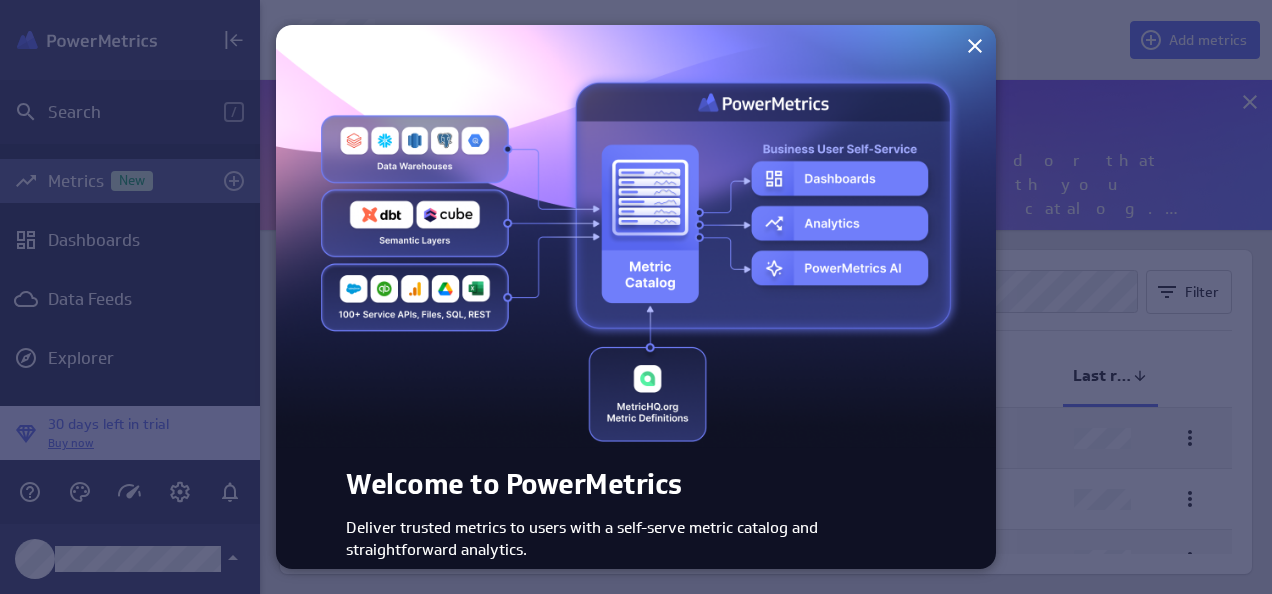 click at bounding box center [636, 236] 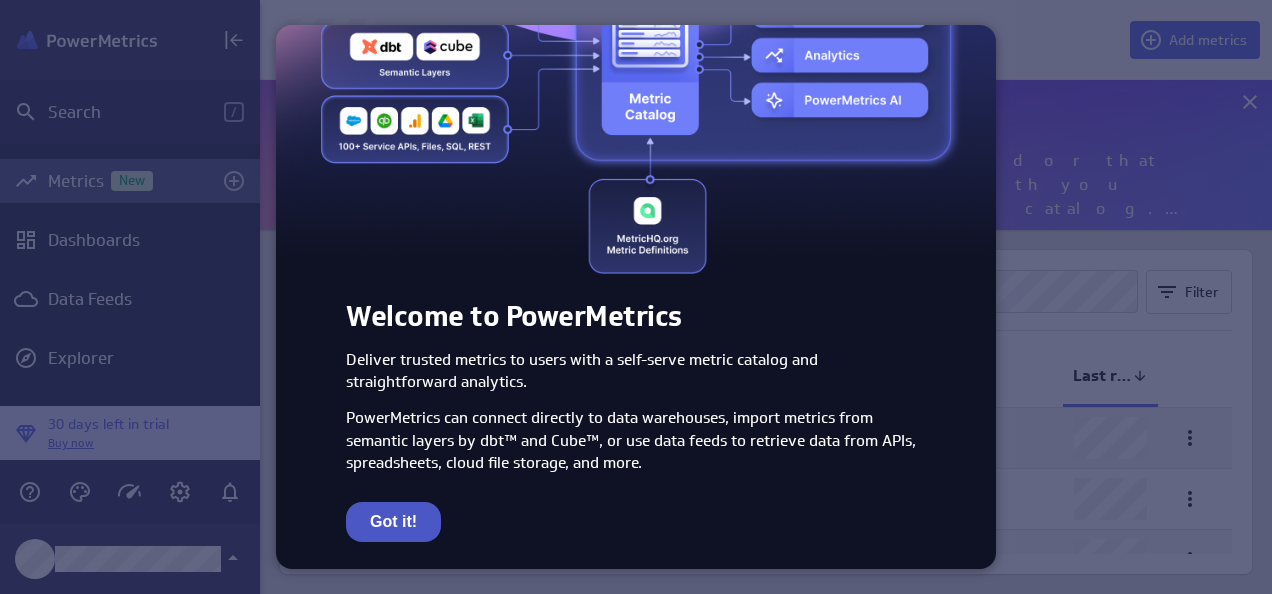 click on "Got it!" at bounding box center [393, 522] 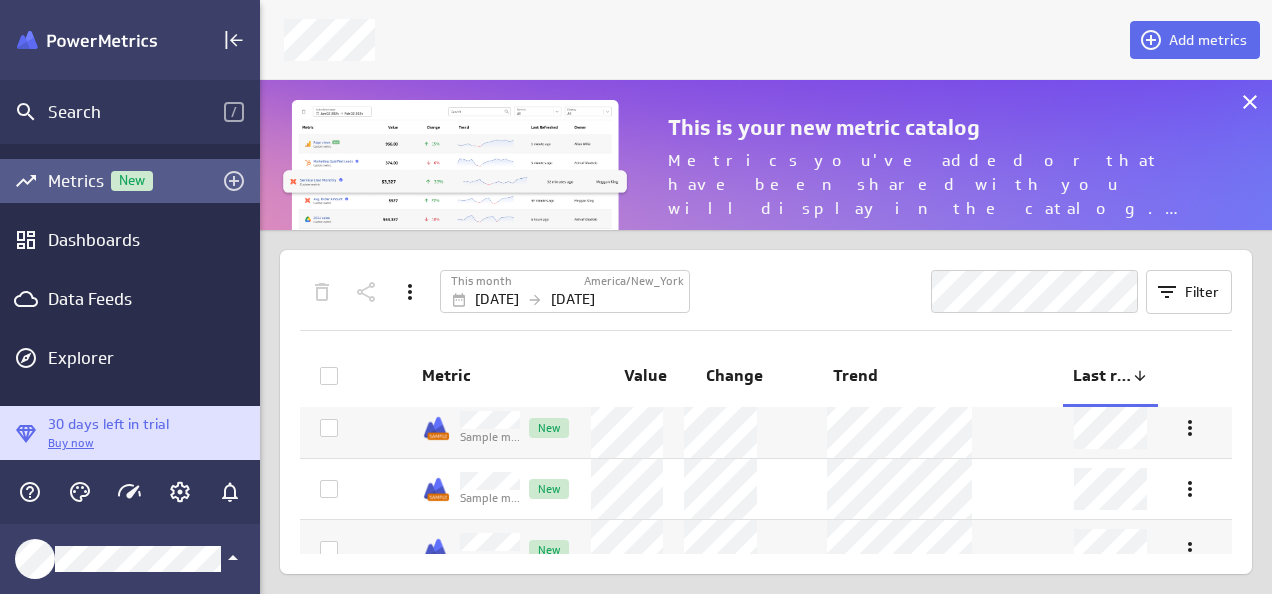scroll, scrollTop: 0, scrollLeft: 0, axis: both 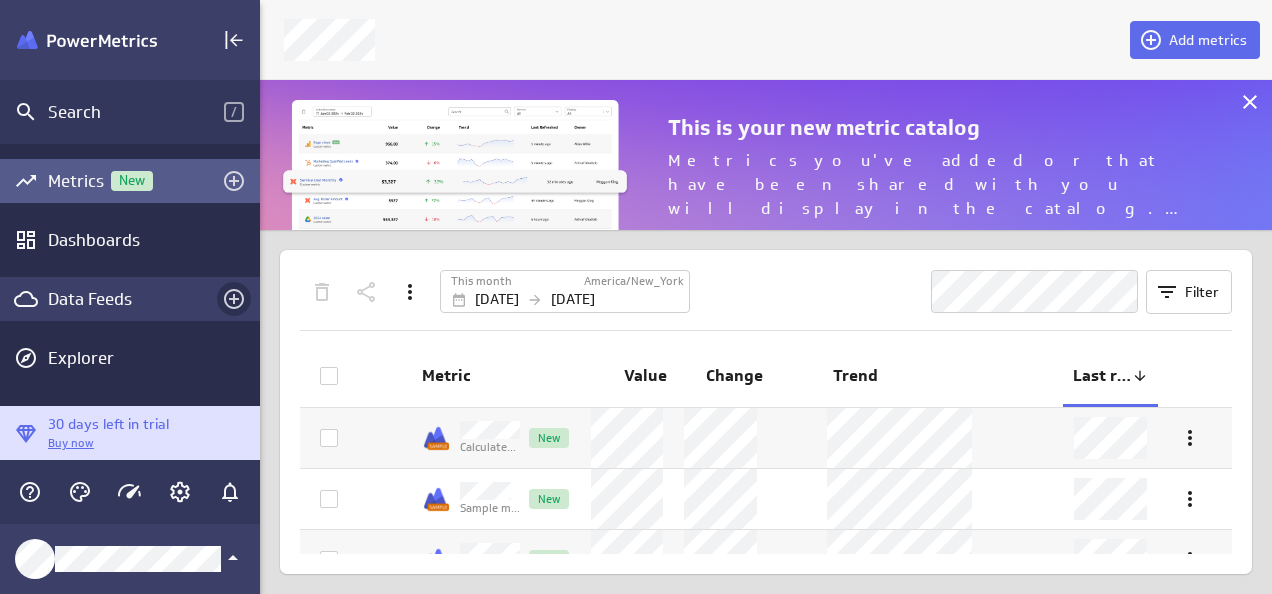 click 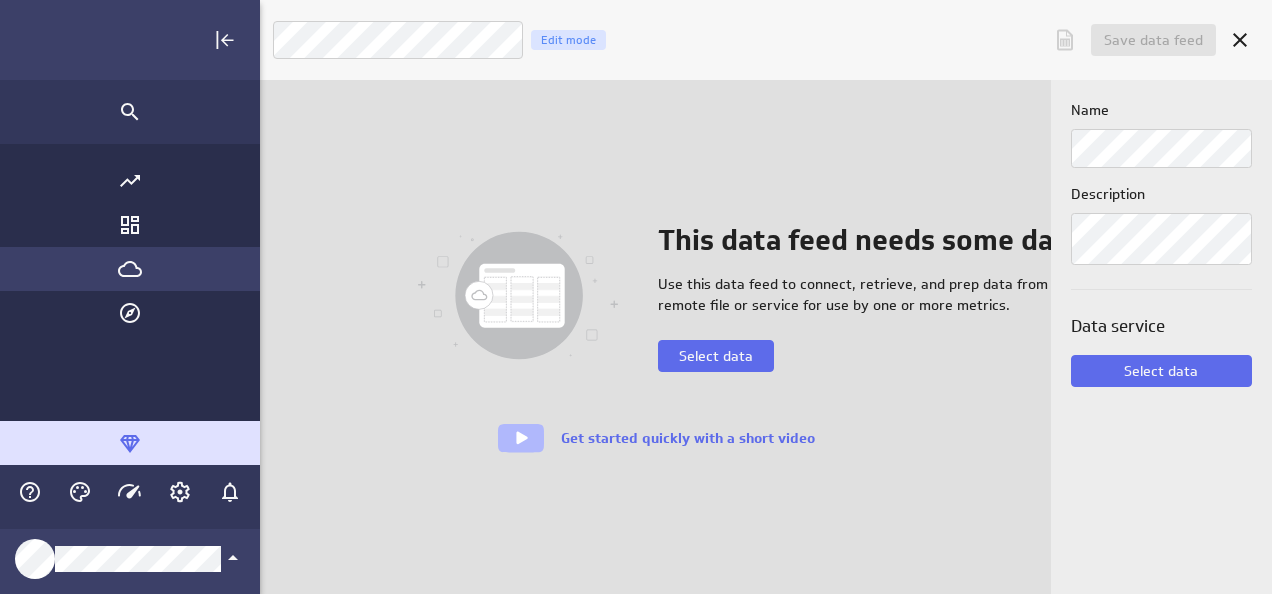 scroll, scrollTop: 10, scrollLeft: 9, axis: both 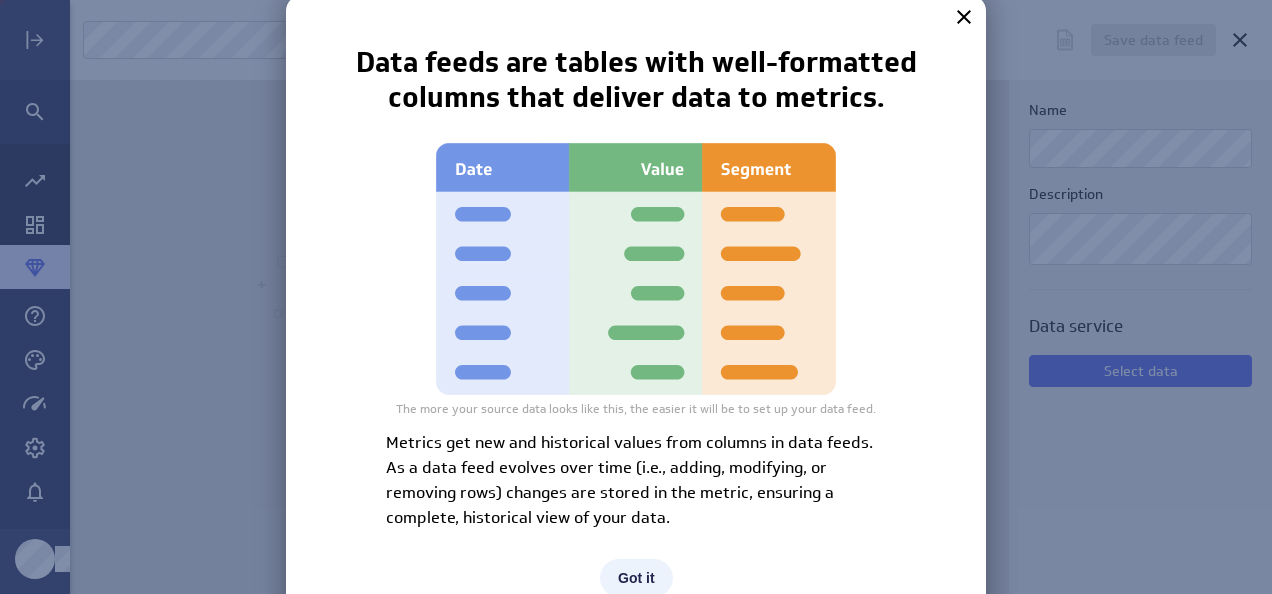 click on "Got it" at bounding box center [636, 578] 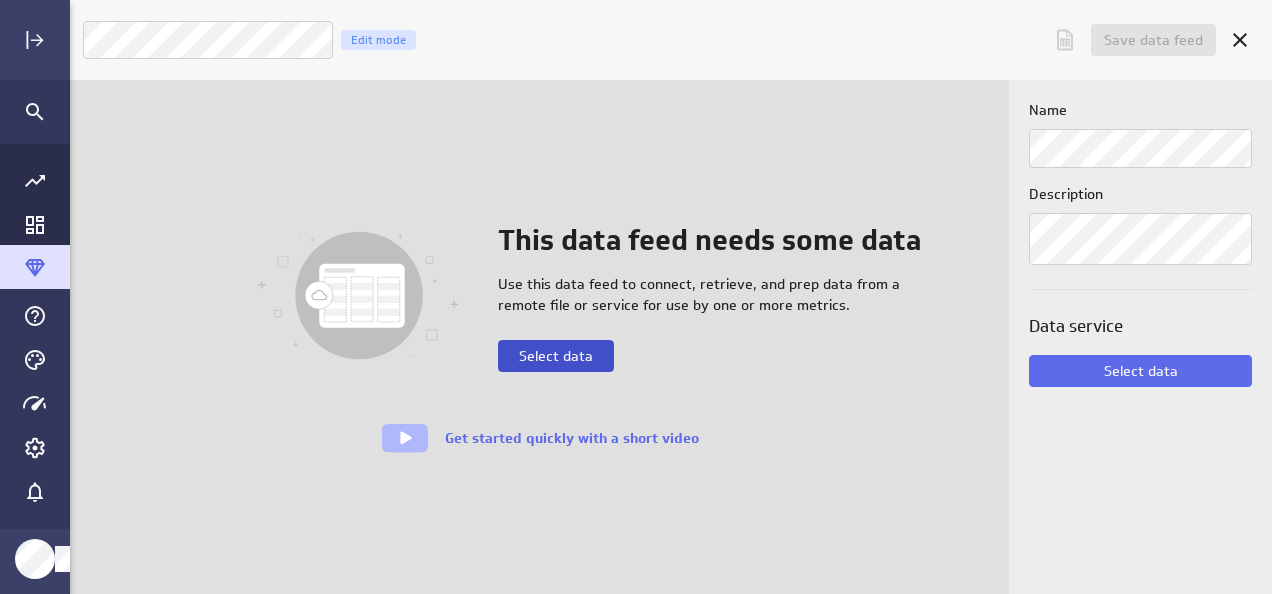 click on "Select data" at bounding box center [556, 356] 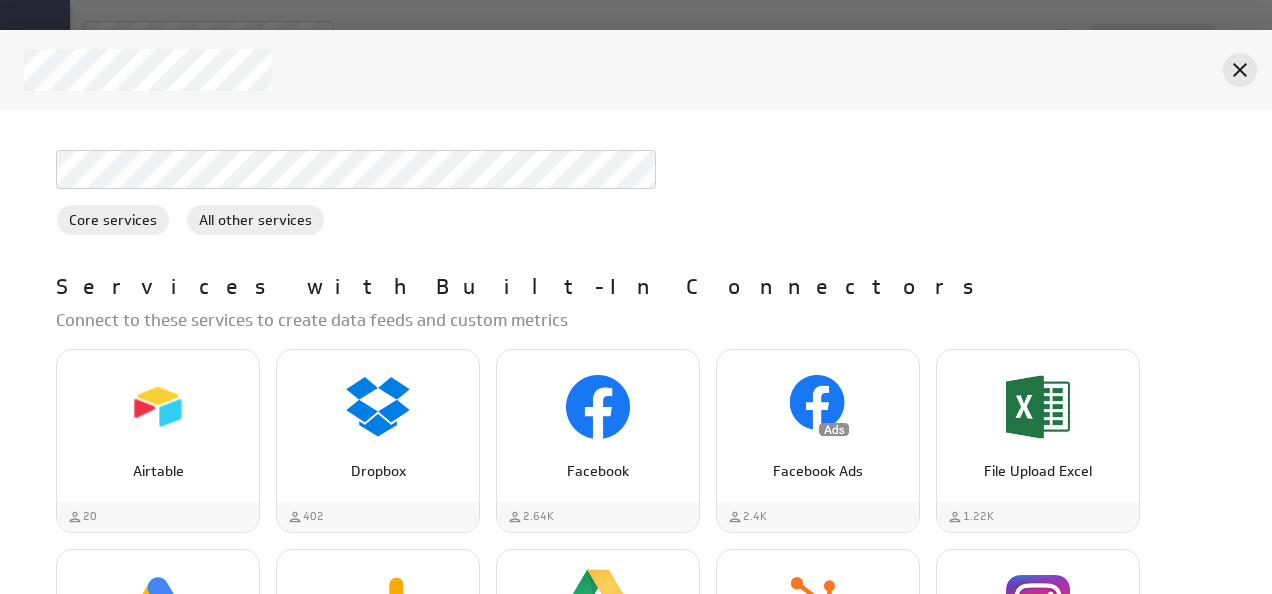click 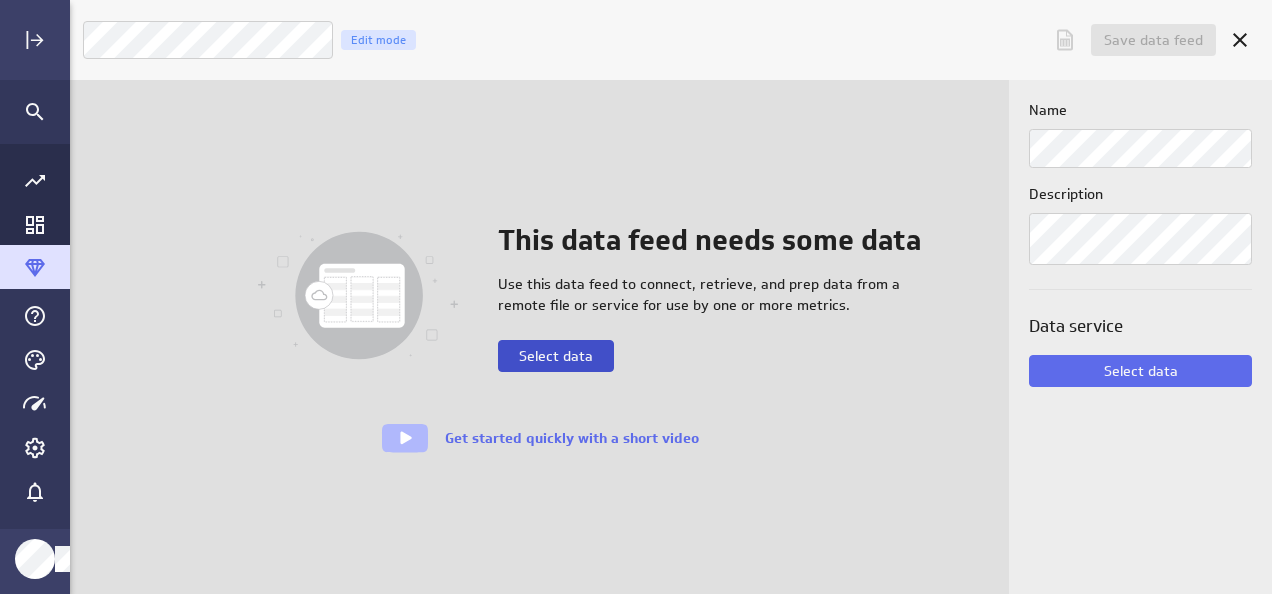 click on "Select data" at bounding box center (556, 356) 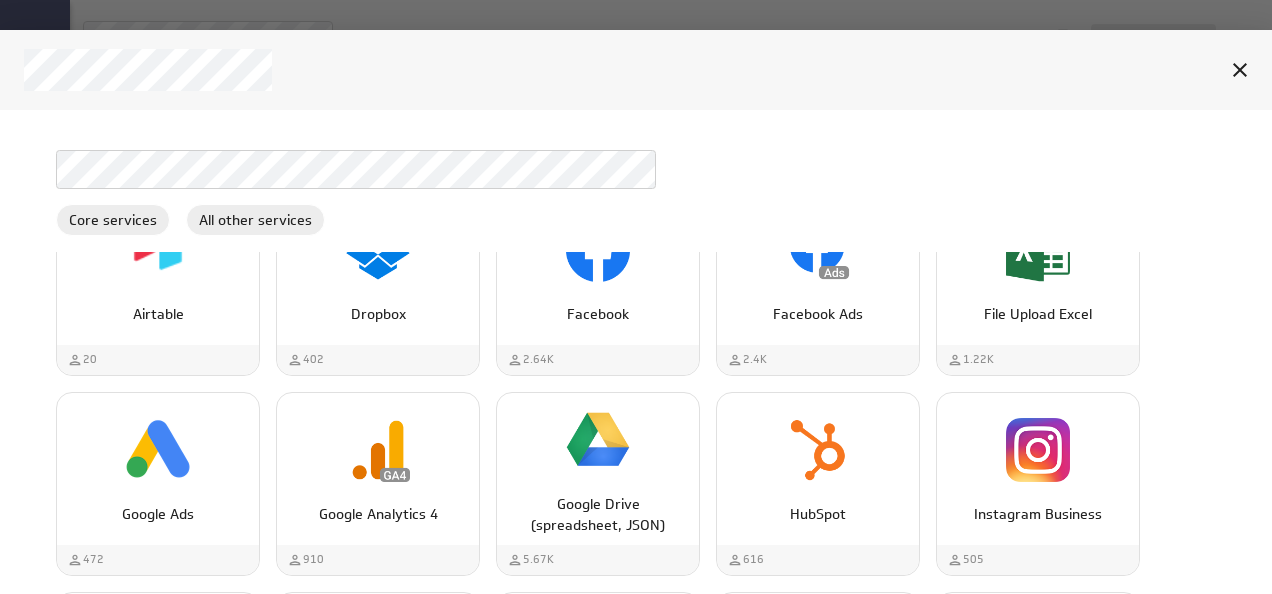 scroll, scrollTop: 0, scrollLeft: 0, axis: both 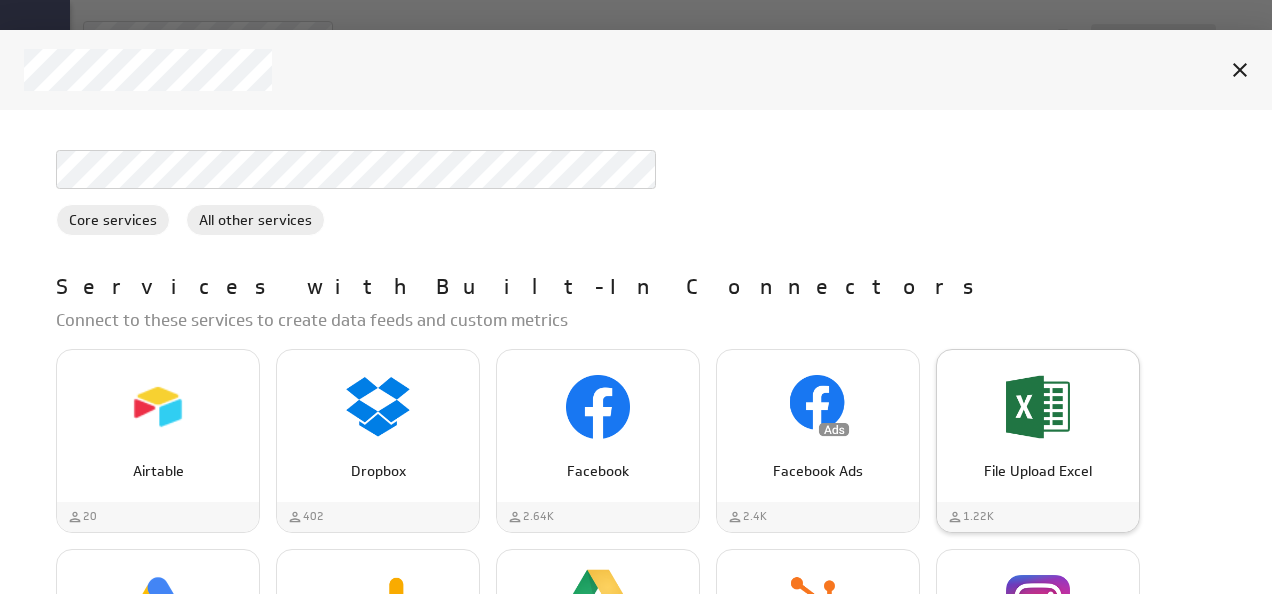 click at bounding box center (1038, 407) 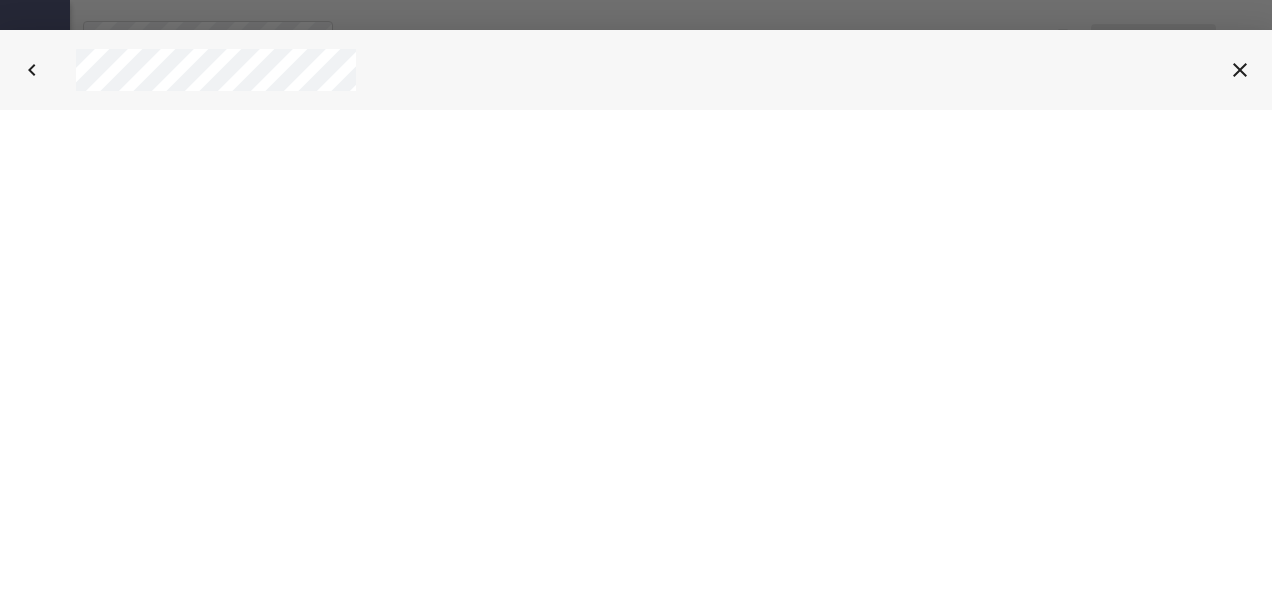 scroll, scrollTop: 0, scrollLeft: 0, axis: both 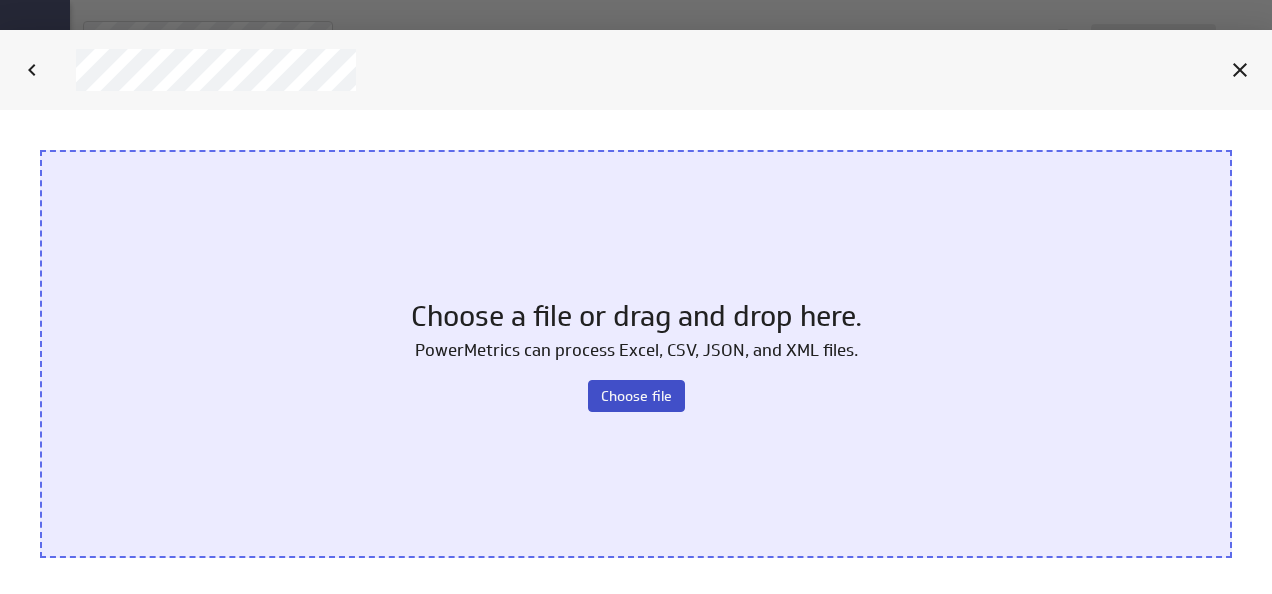 click on "Choose file" at bounding box center (636, 395) 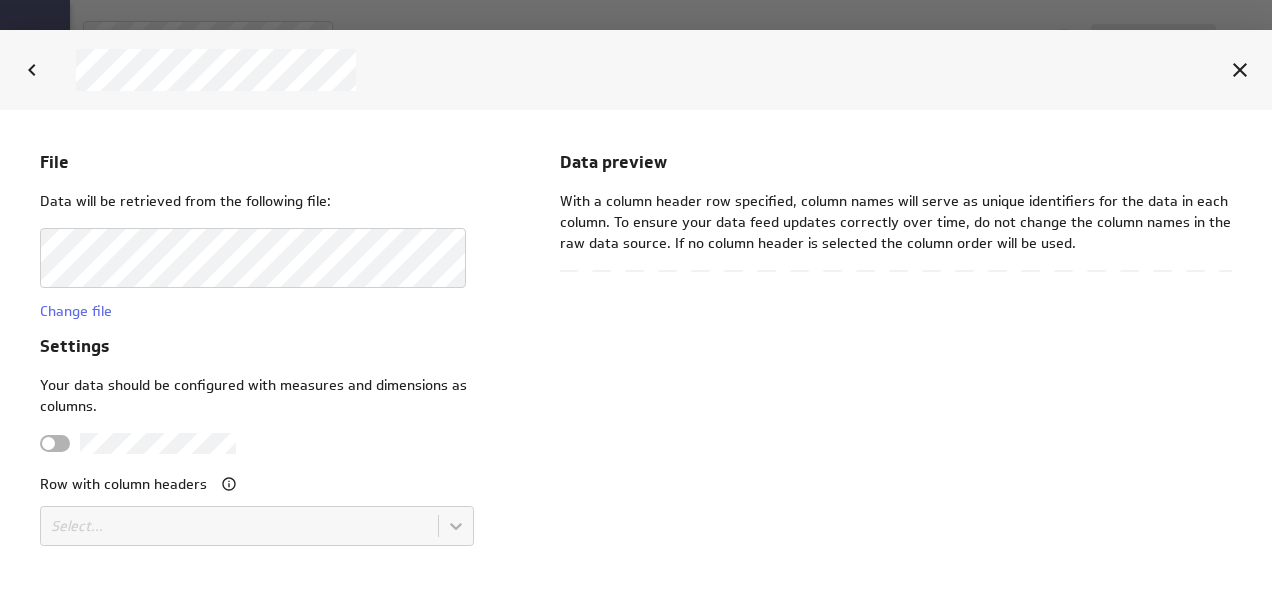 scroll, scrollTop: 0, scrollLeft: 0, axis: both 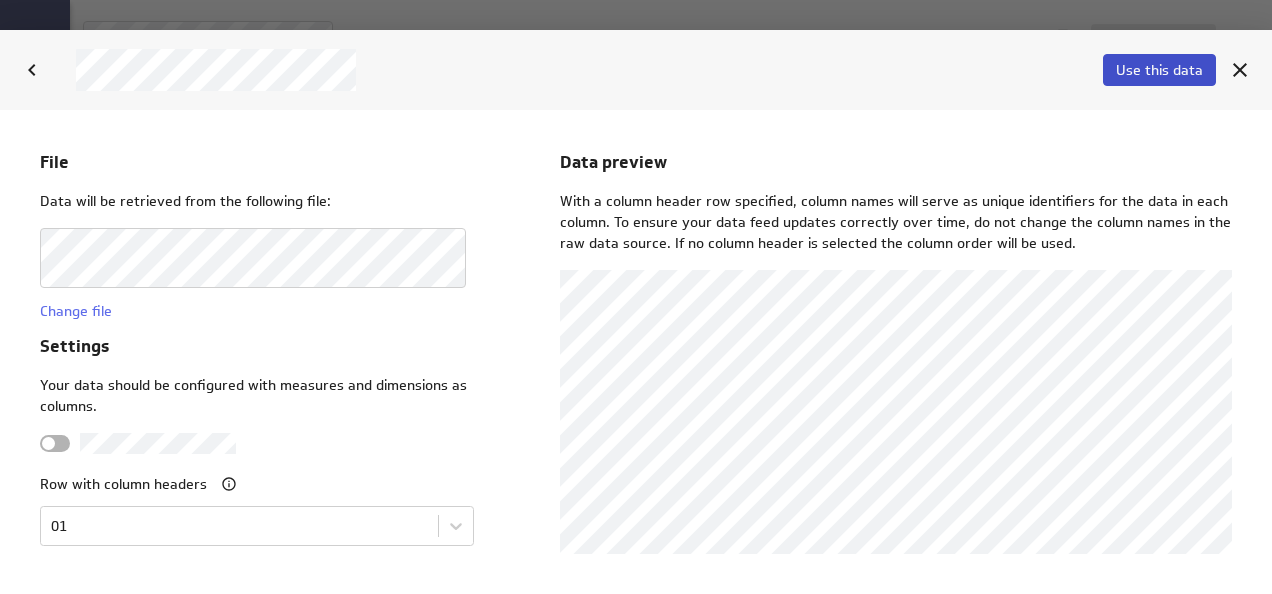 click on "Use this data" at bounding box center [1159, 70] 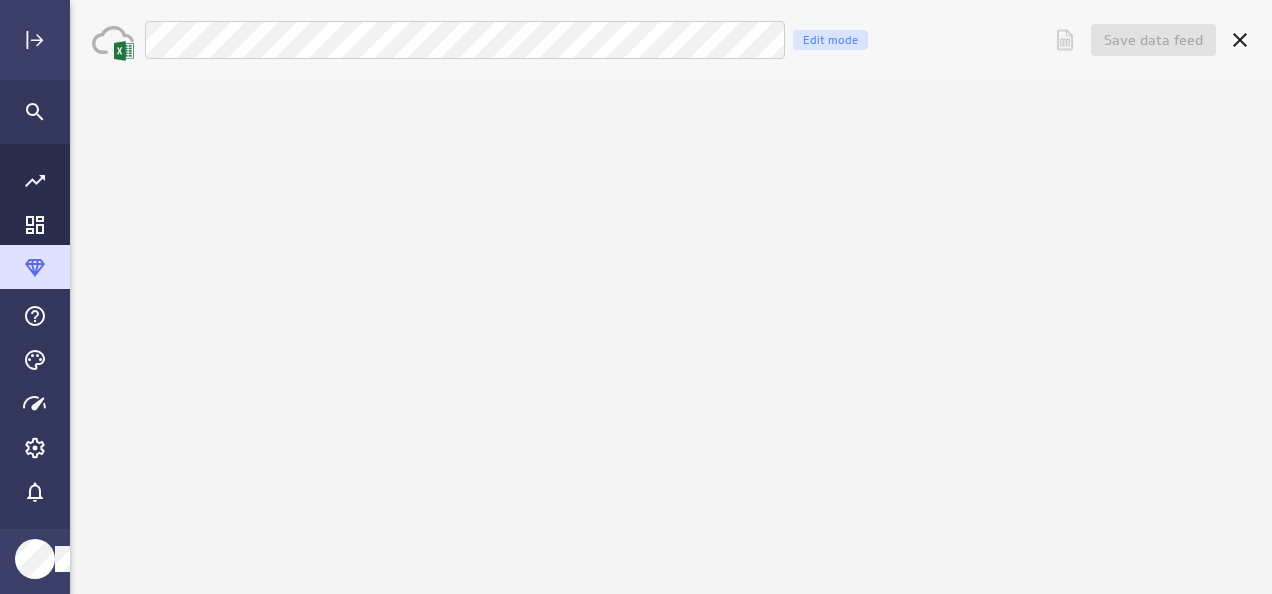 scroll, scrollTop: 0, scrollLeft: 0, axis: both 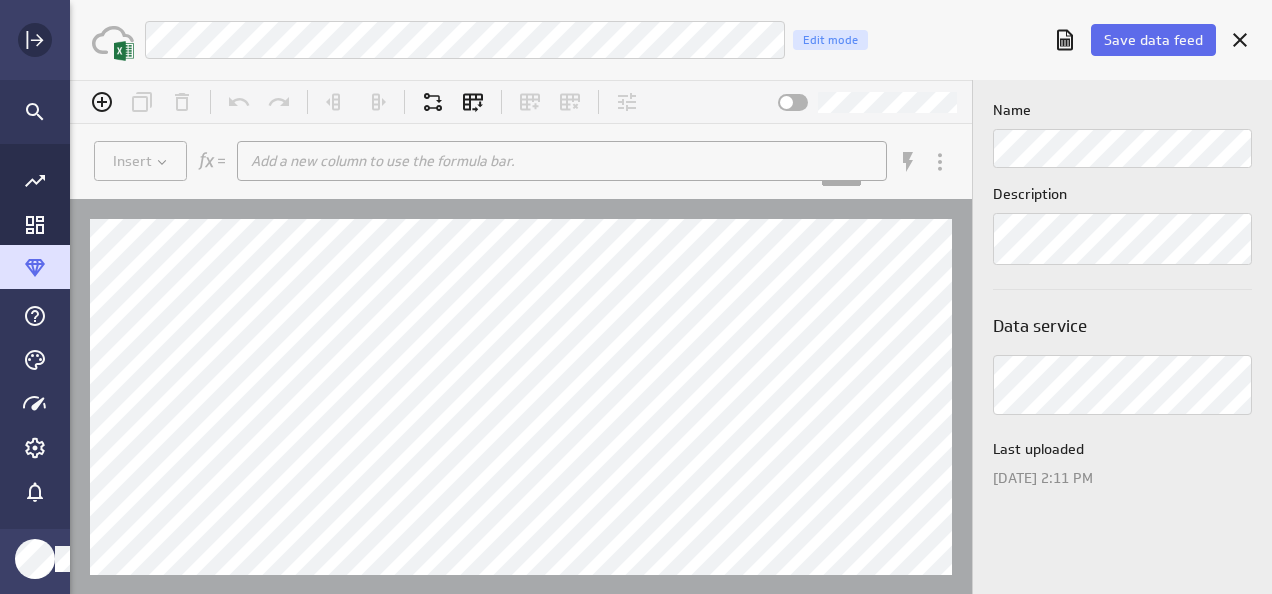 click 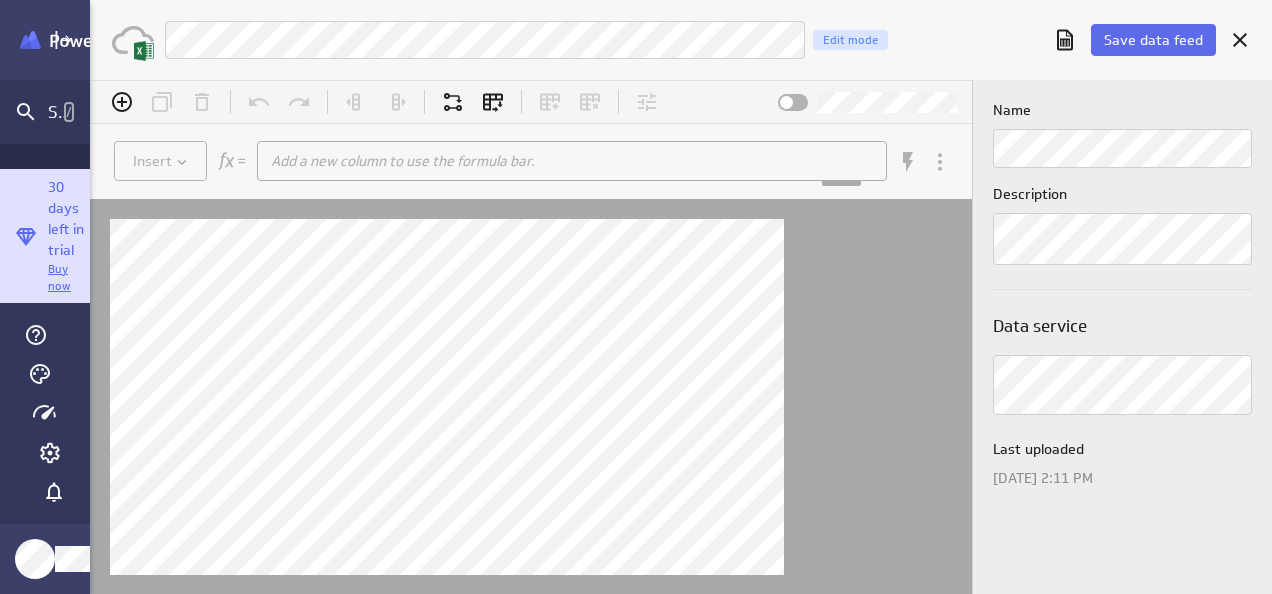 scroll, scrollTop: 624, scrollLeft: 1042, axis: both 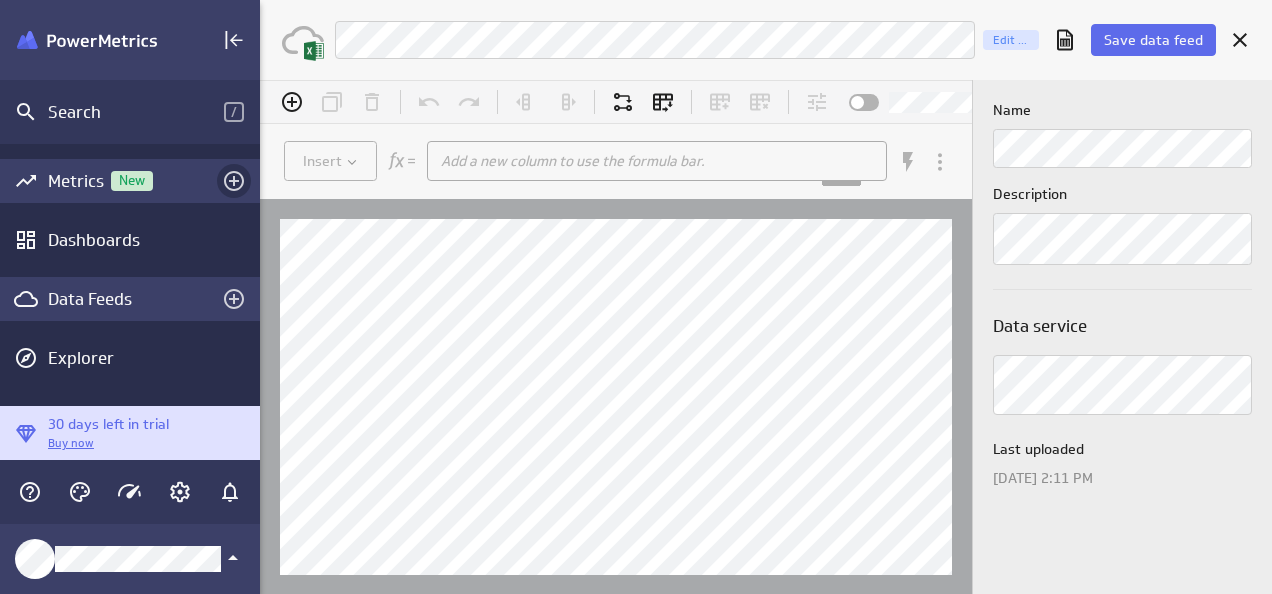 click 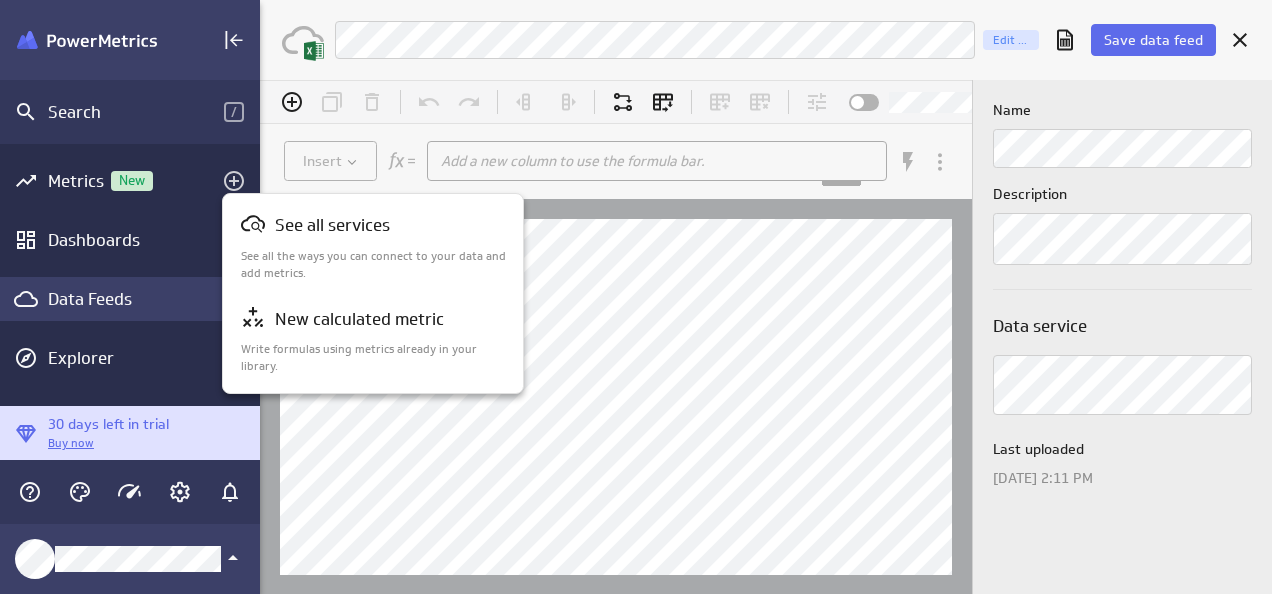 click at bounding box center [636, 297] 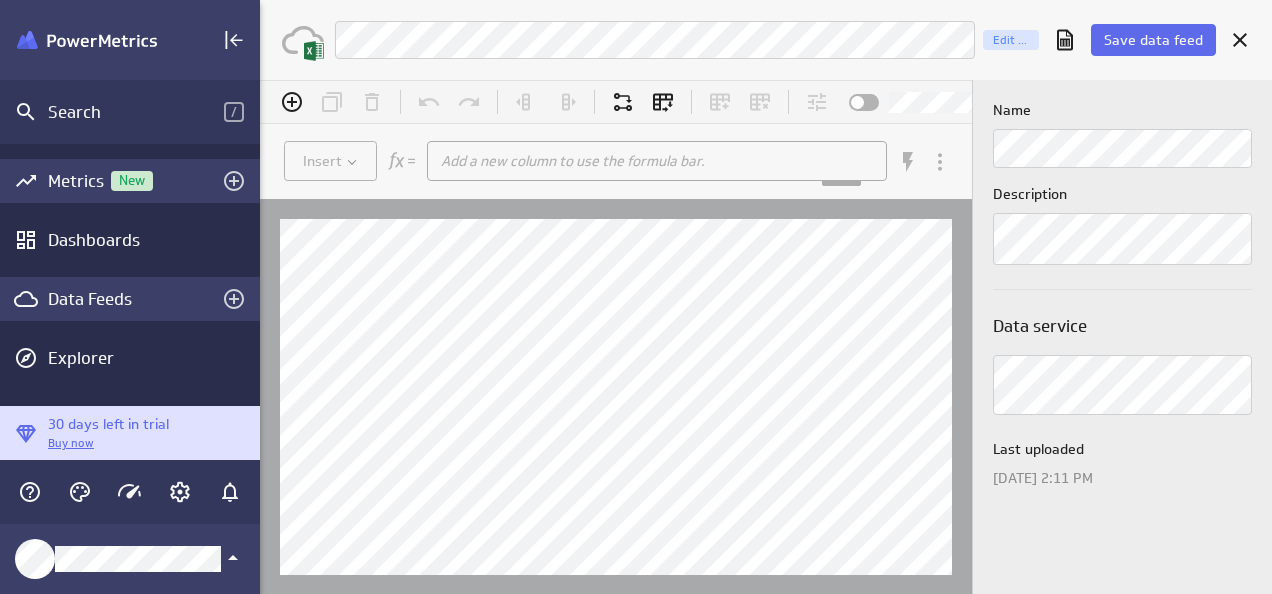 click on "New" at bounding box center (132, 180) 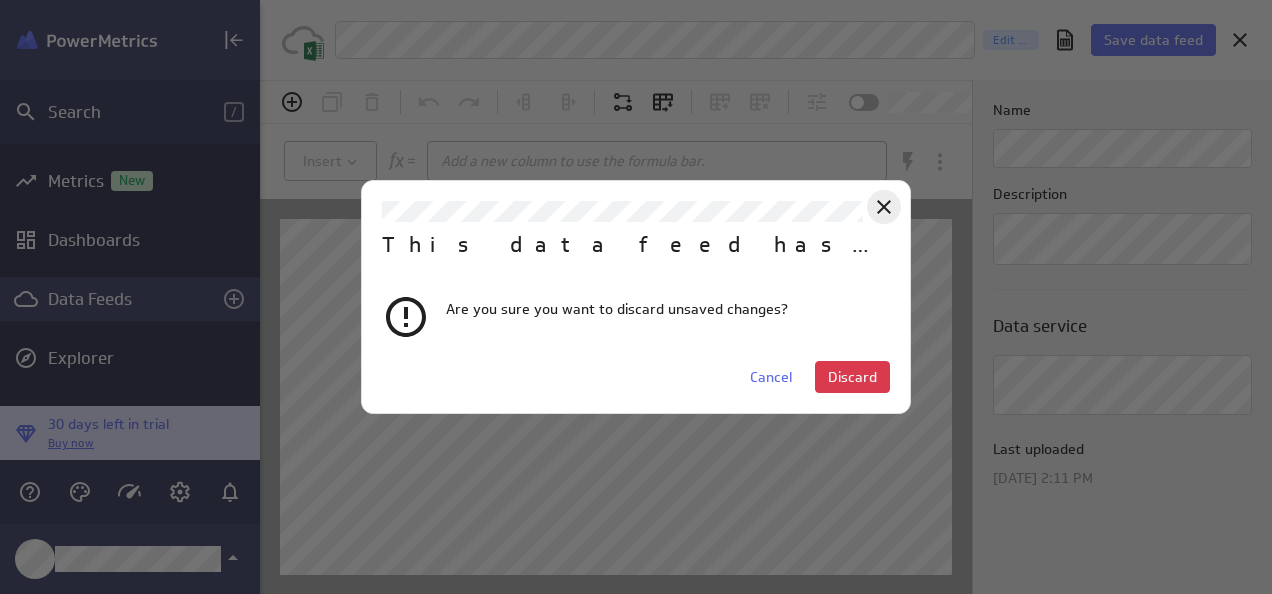 click 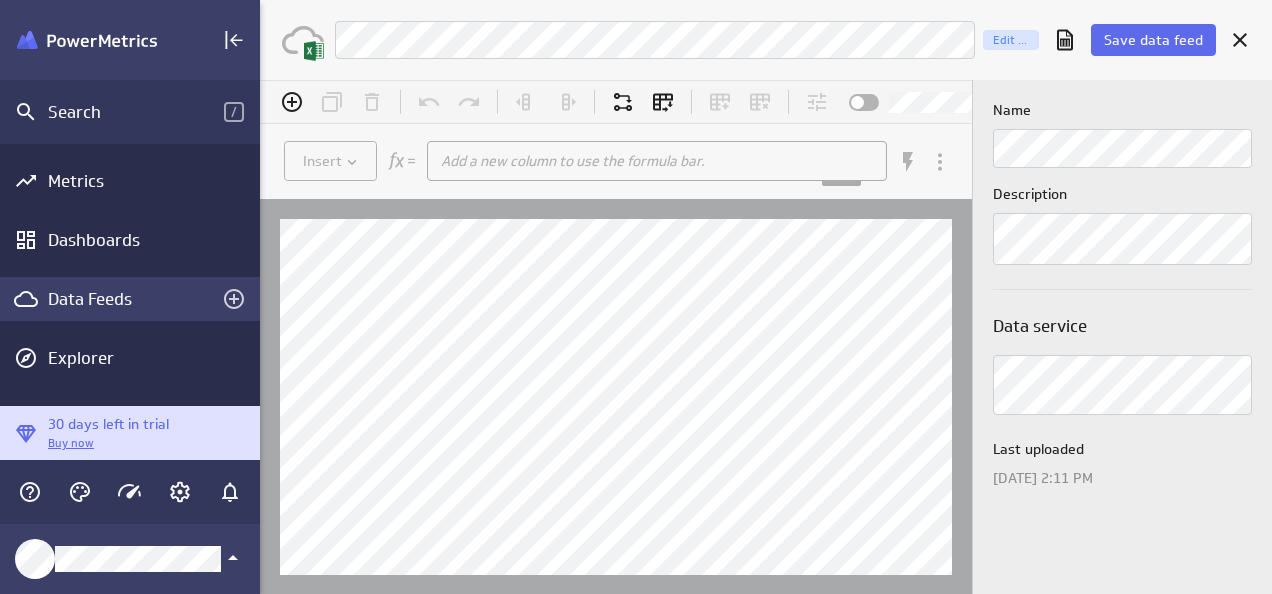 click on "Data Feeds" at bounding box center [130, 299] 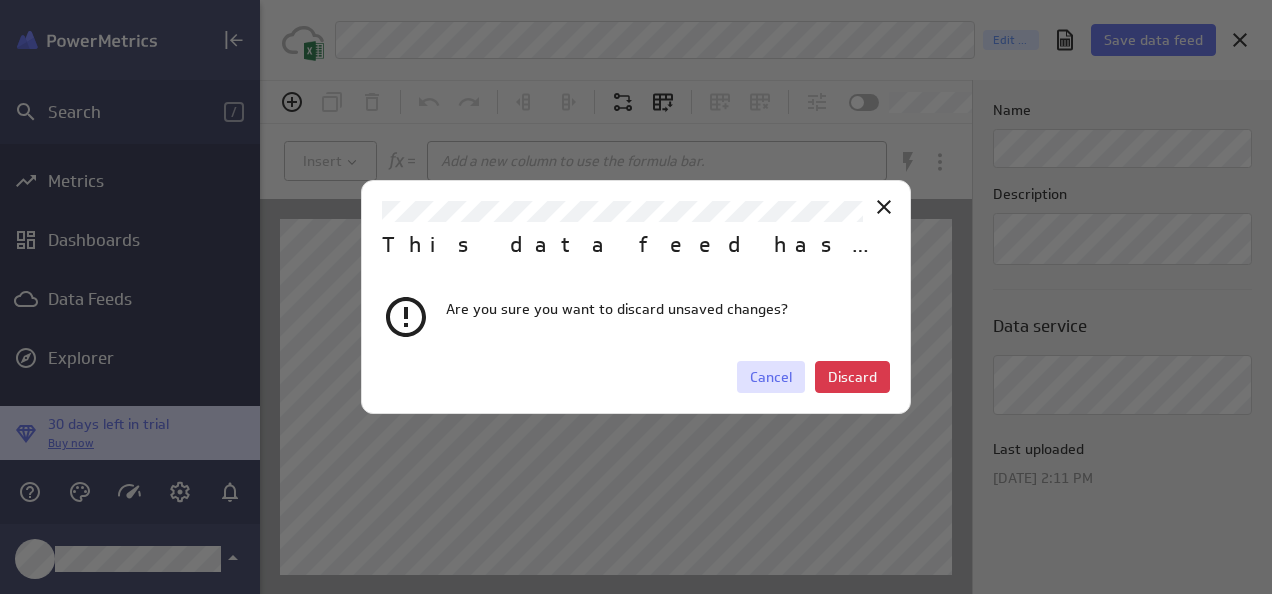 click on "Cancel" at bounding box center [771, 377] 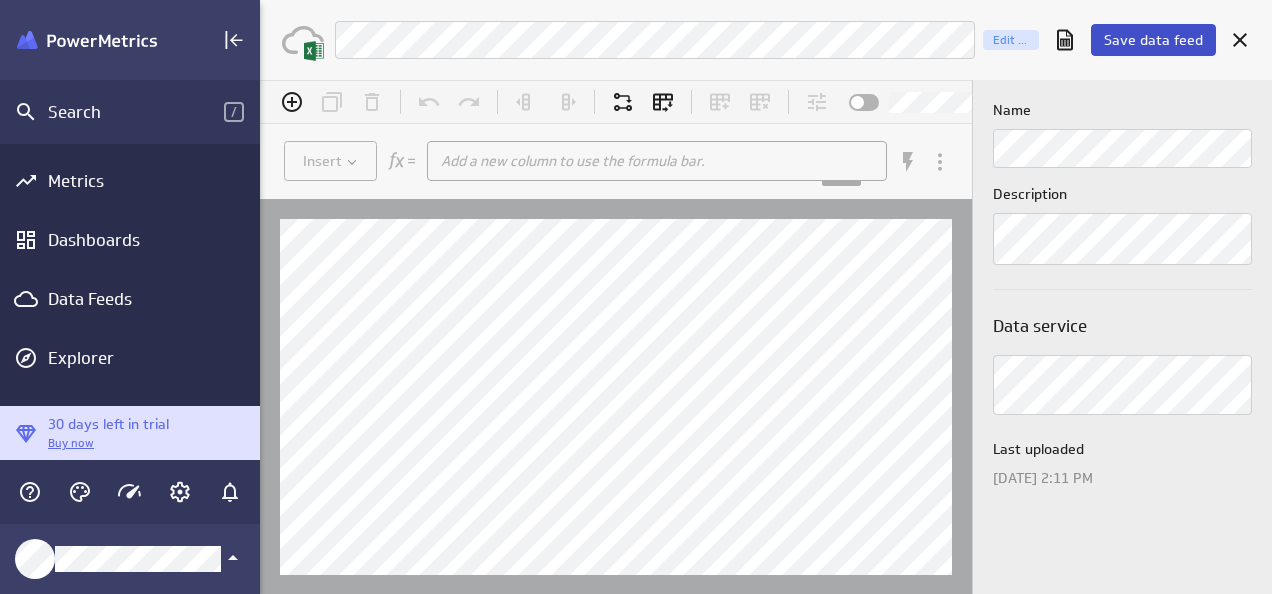 click on "Save data feed" at bounding box center (1153, 40) 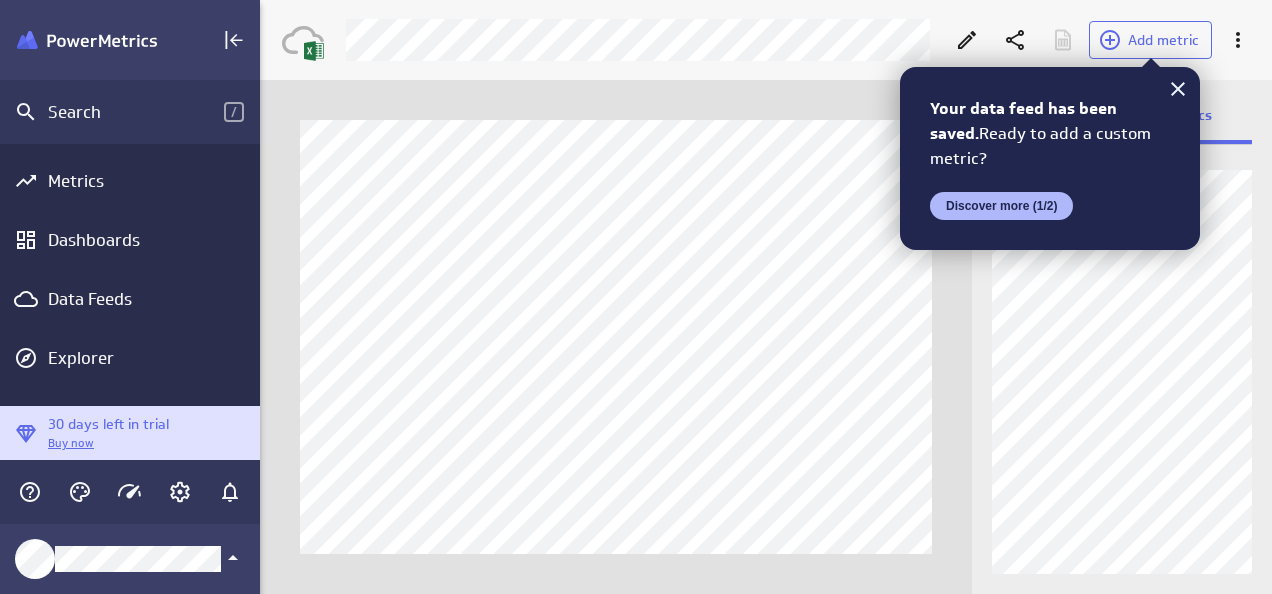 scroll, scrollTop: 0, scrollLeft: 0, axis: both 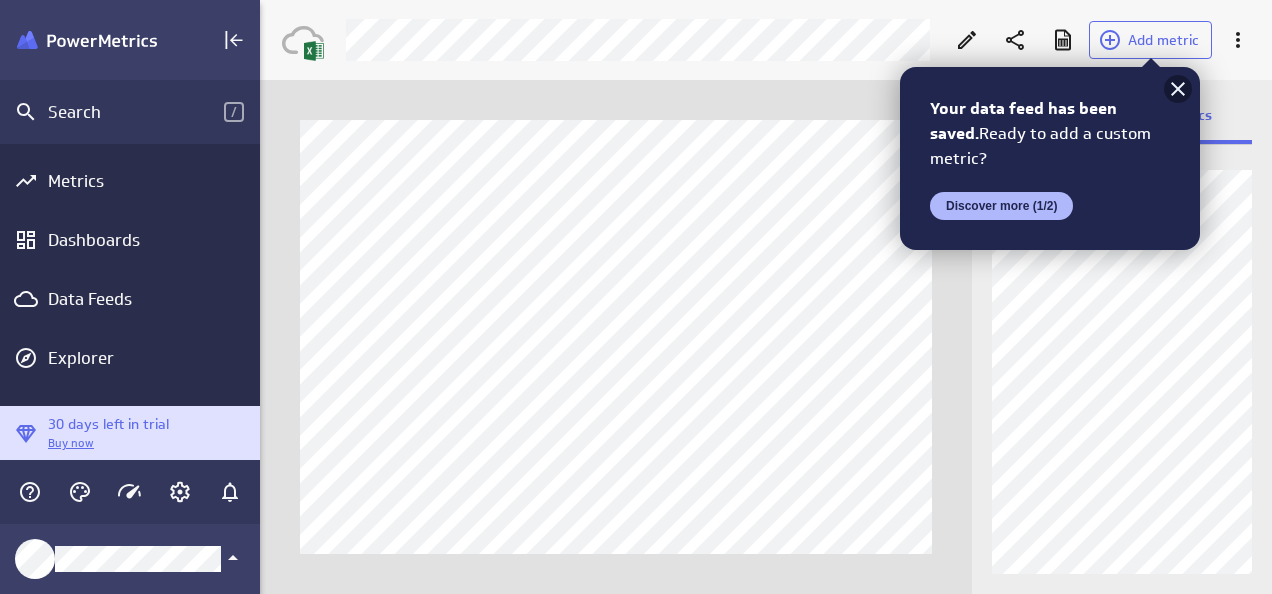 click 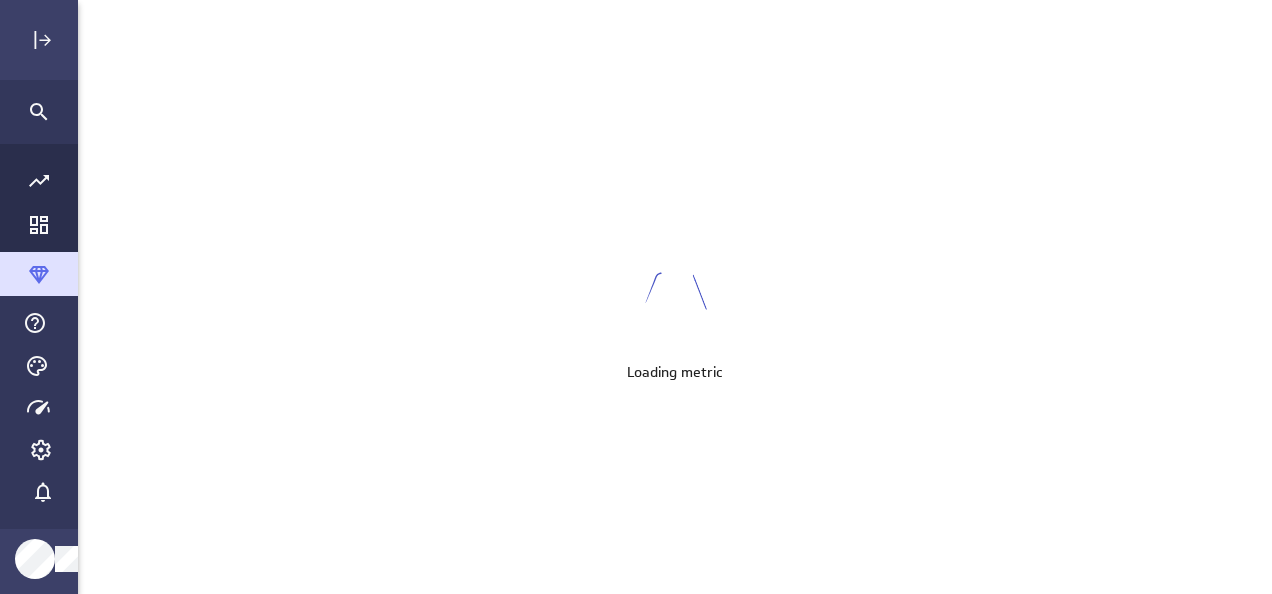 scroll, scrollTop: 10, scrollLeft: 10, axis: both 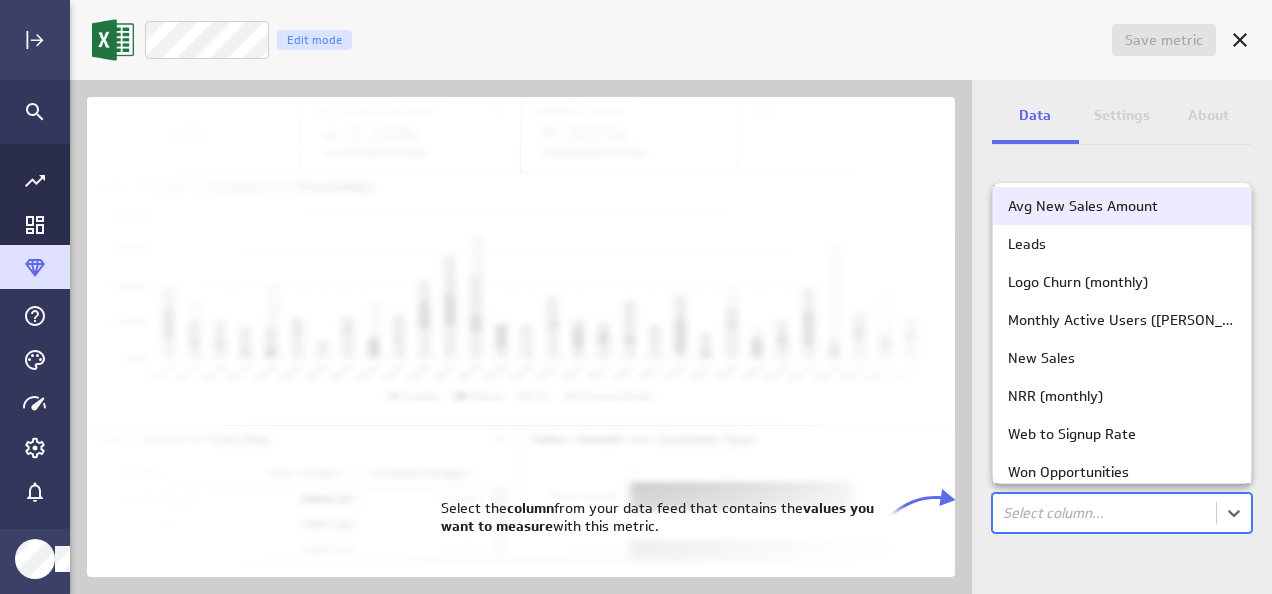 click on "Save metric Untitled Edit mode Data Settings About Data source Data is automatically retrieved and stored for this metric from the following data feed: Filter source data Measure Column in the data feed that contains the values you'll track: option Avg New Sales Amount focused, 1 of 12. 12 results available. Use Up and Down to choose options, press Enter to select the currently focused option, press Escape to exit the menu, press Tab to select the option and exit the menu. Select column... (no message) PowerMetrics Assistant Hey ANDREA MAE. I’m your PowerMetrics Assistant. If I can’t answer your question, try searching in our  Help Center  (that’s what I do!) You can also contact the  Support Team . How can I help you today?
Select the  column  from your data feed that contains the  values you want to measure  with this metric. Avg New Sales Amount Leads Logo Churn (monthly) Monthly Active Users (MAUs) New Sales NRR (monthly) Web to Signup Rate" at bounding box center [636, 297] 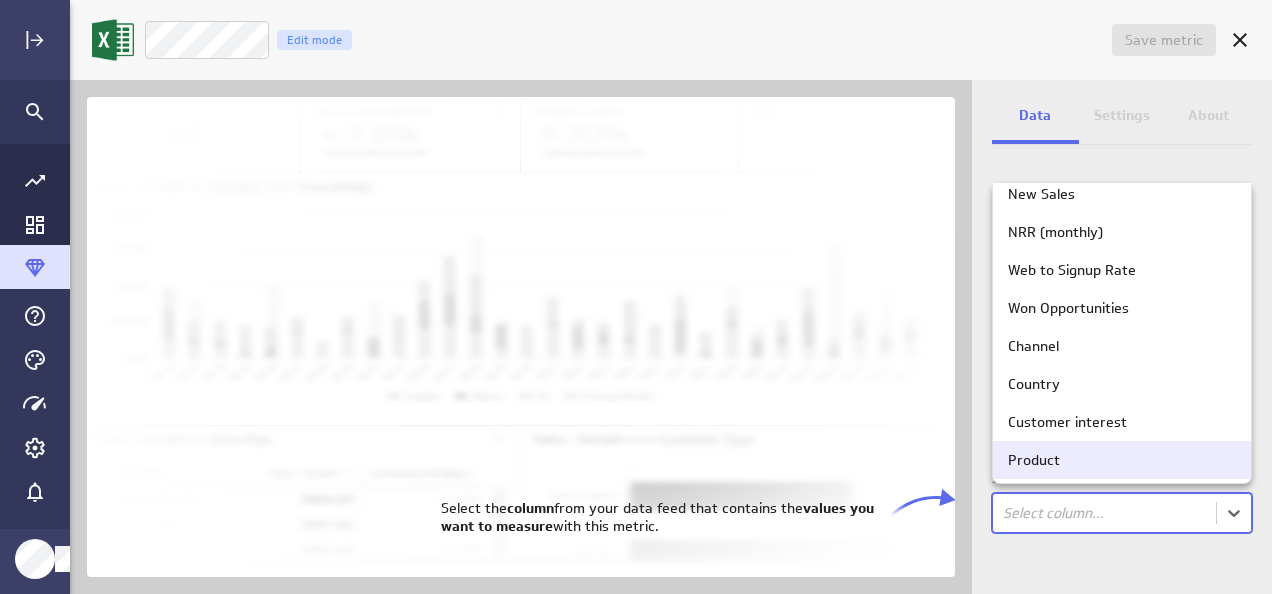scroll, scrollTop: 0, scrollLeft: 0, axis: both 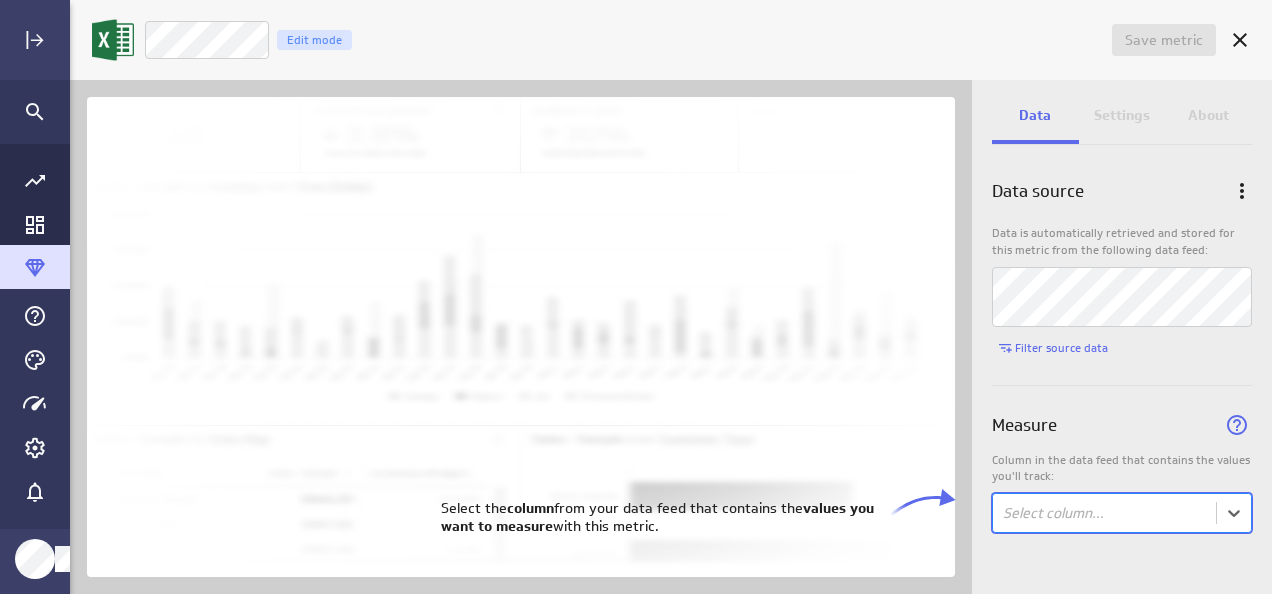 click on "Save metric Untitled Edit mode Data Settings About Data source Data is automatically retrieved and stored for this metric from the following data feed: Filter source data Measure Column in the data feed that contains the values you'll track: option , selected.   Select is focused , press Down to open the menu,  Select column... (no message) PowerMetrics Assistant Hey ANDREA MAE. I’m your PowerMetrics Assistant. If I can’t answer your question, try searching in our  Help Center  (that’s what I do!) You can also contact the  Support Team . How can I help you today?
Select the  column  from your data feed that contains the  values you want to measure  with this metric." at bounding box center [636, 297] 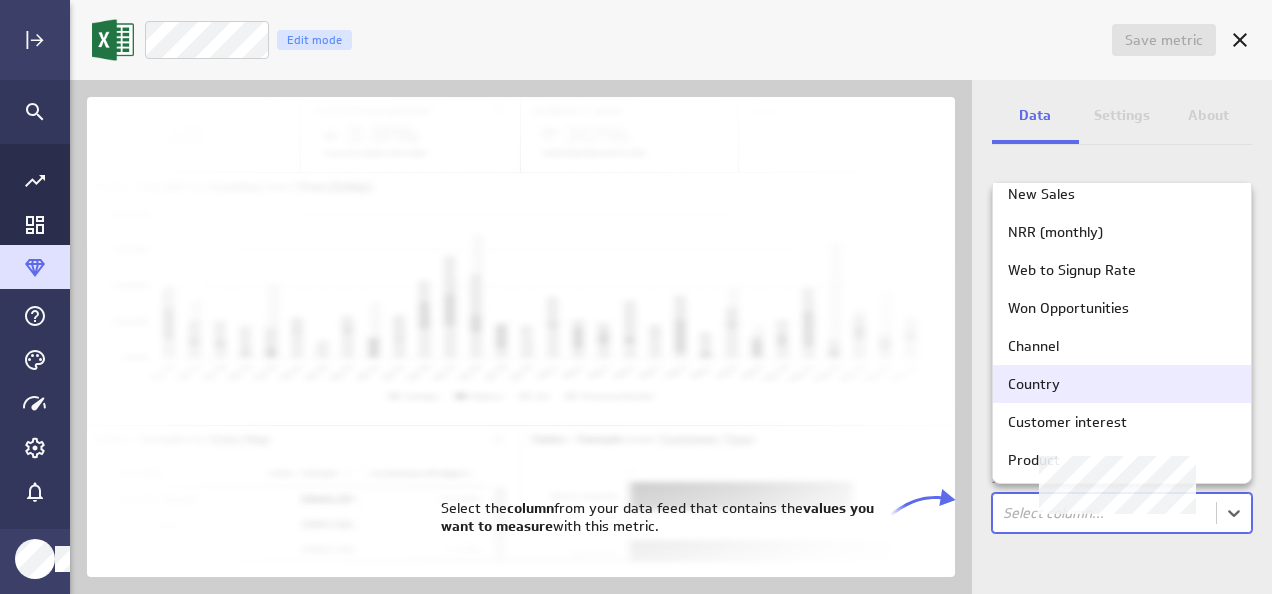 scroll, scrollTop: 0, scrollLeft: 0, axis: both 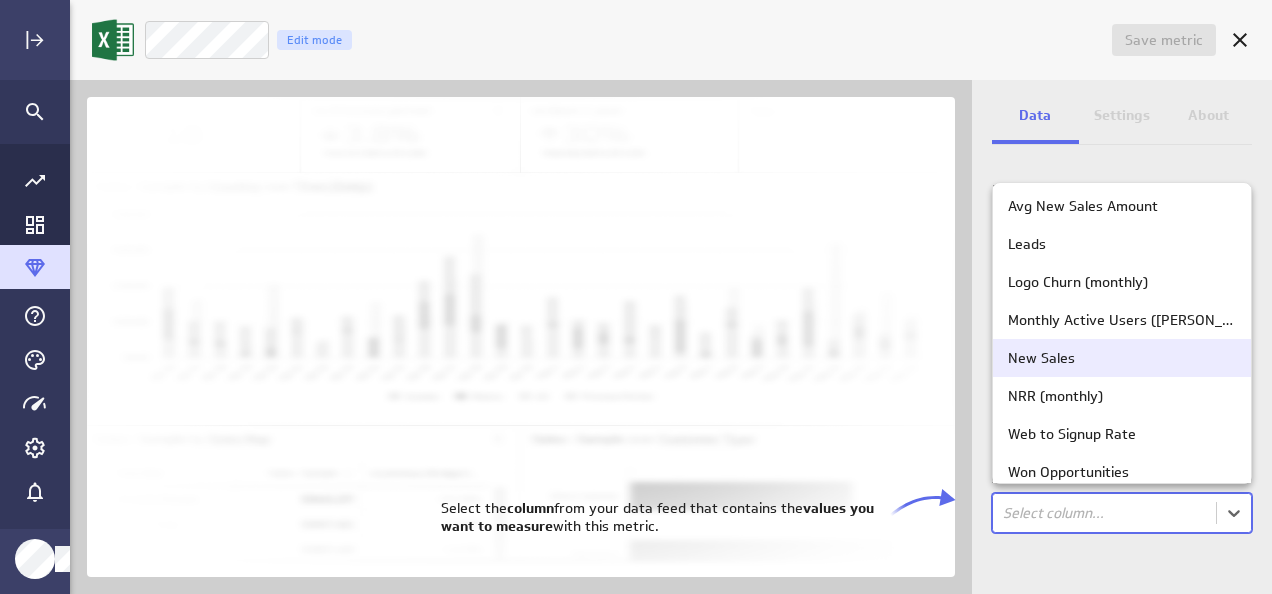 click at bounding box center [636, 297] 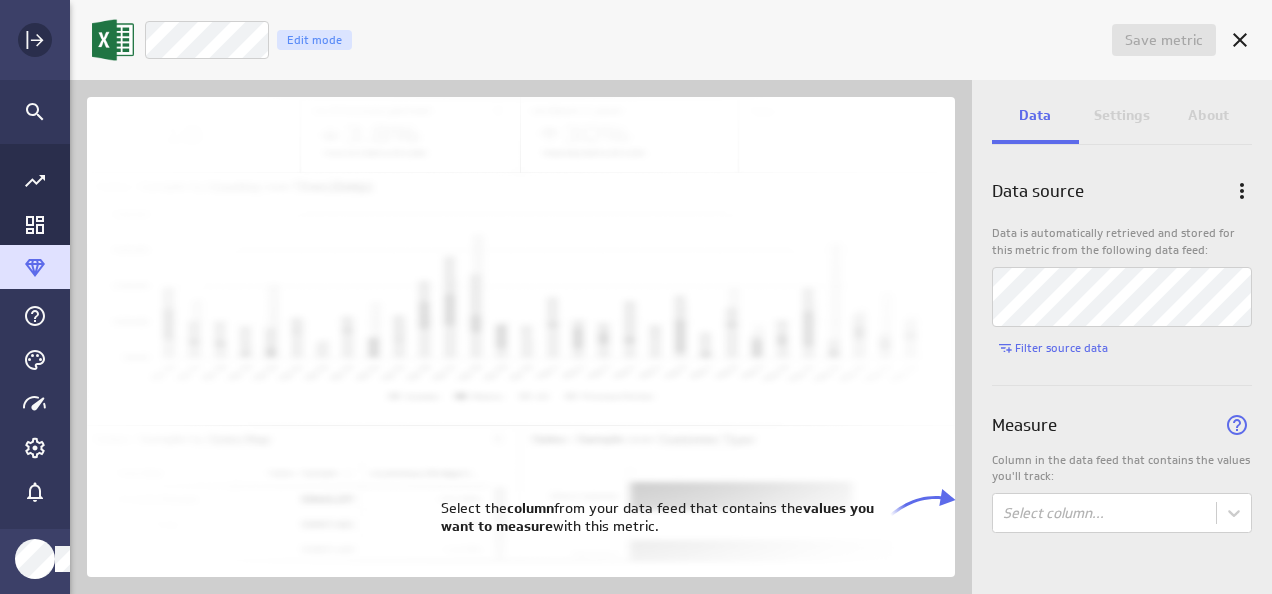 click 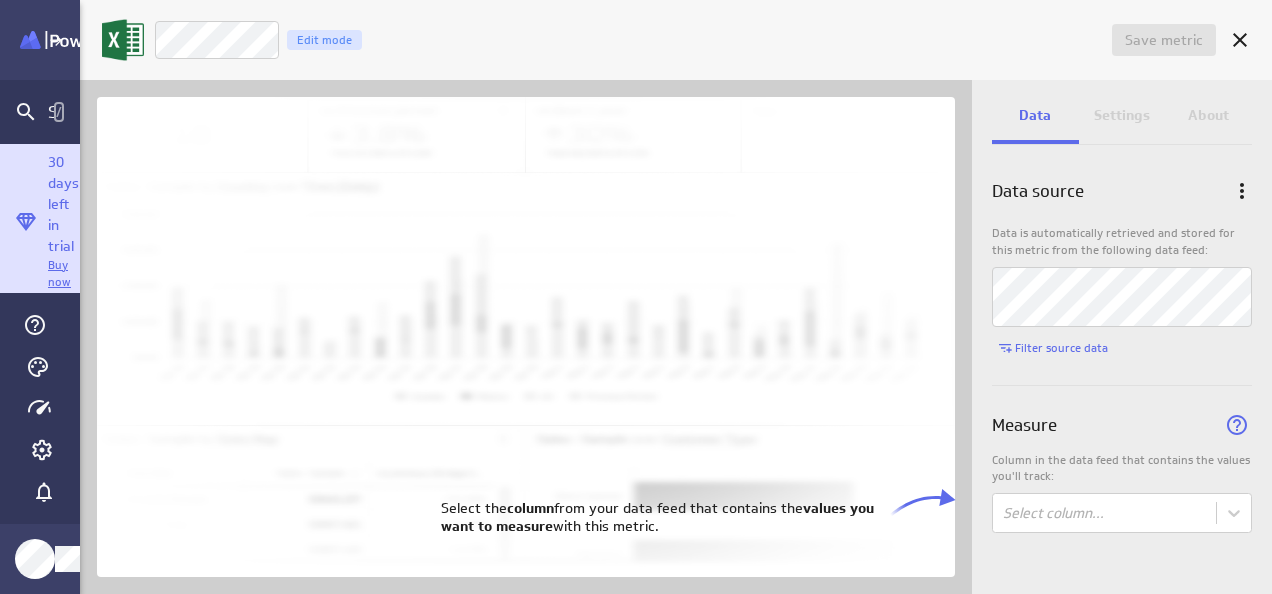 scroll, scrollTop: 624, scrollLeft: 1044, axis: both 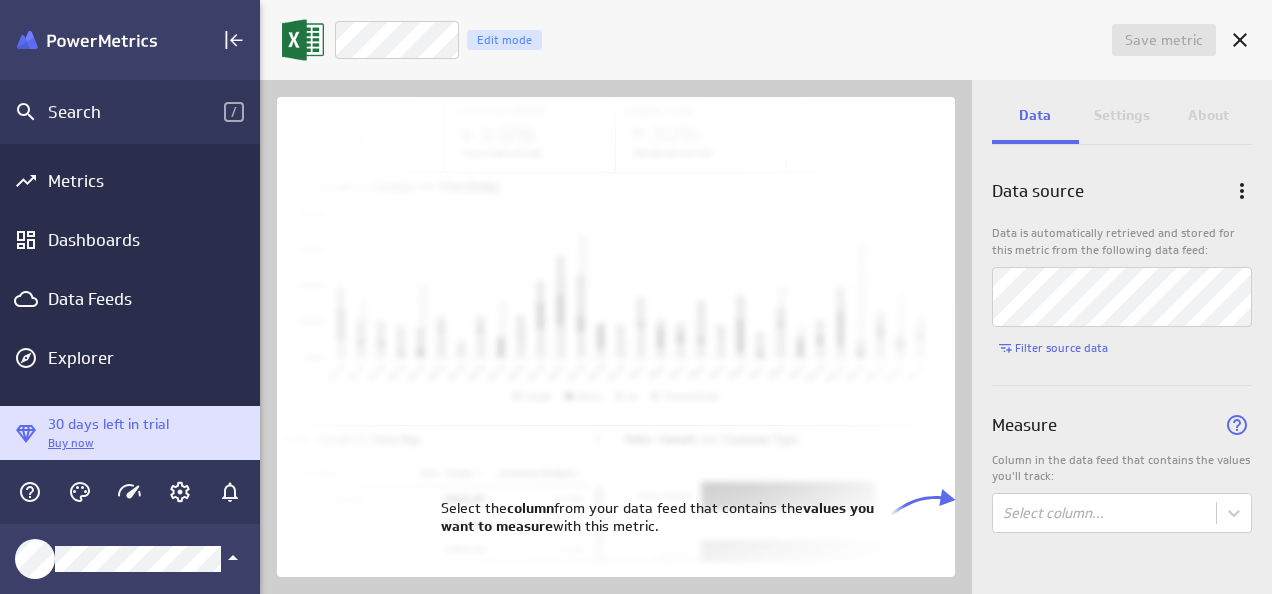 click at bounding box center [87, 40] 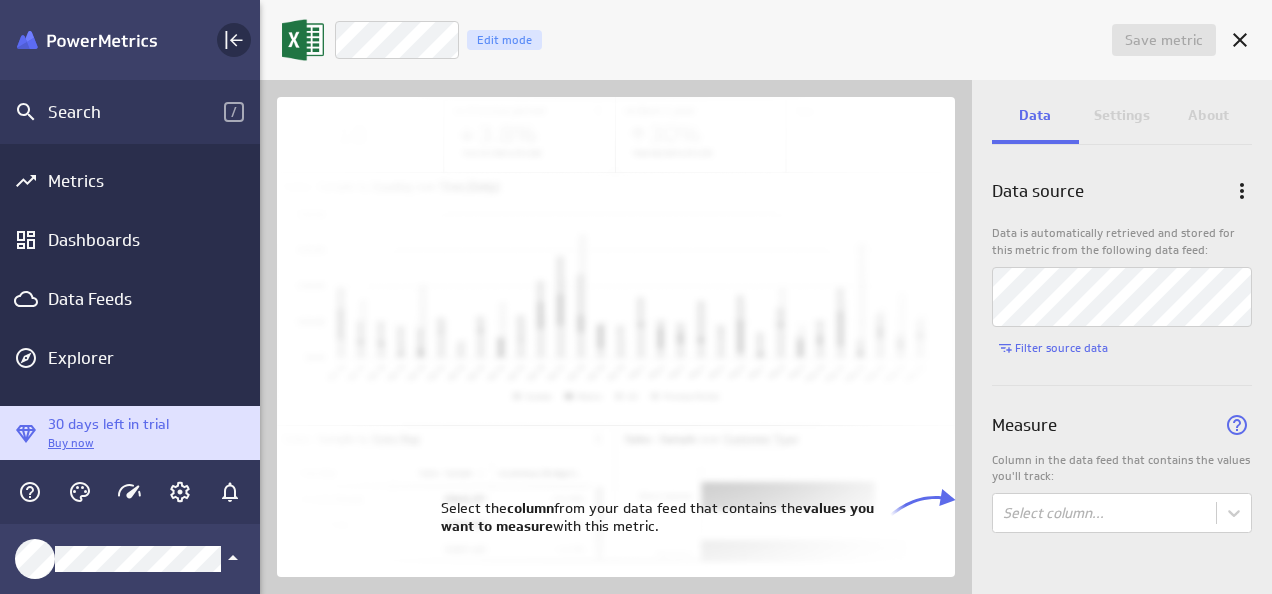 click 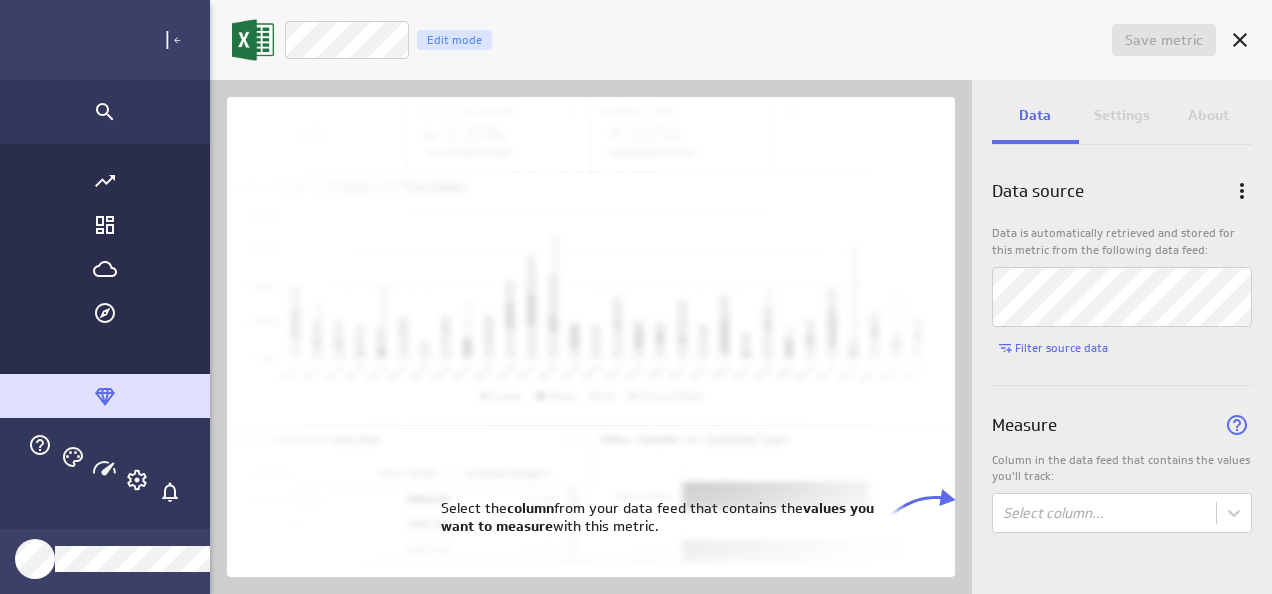 scroll, scrollTop: 10, scrollLeft: 10, axis: both 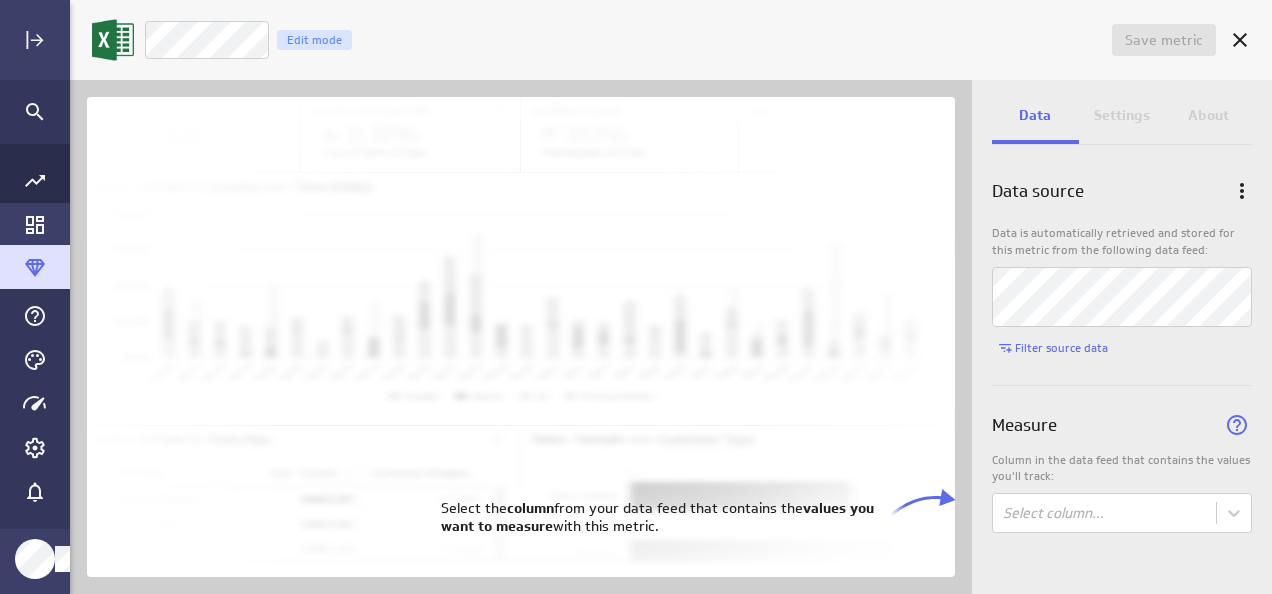 click 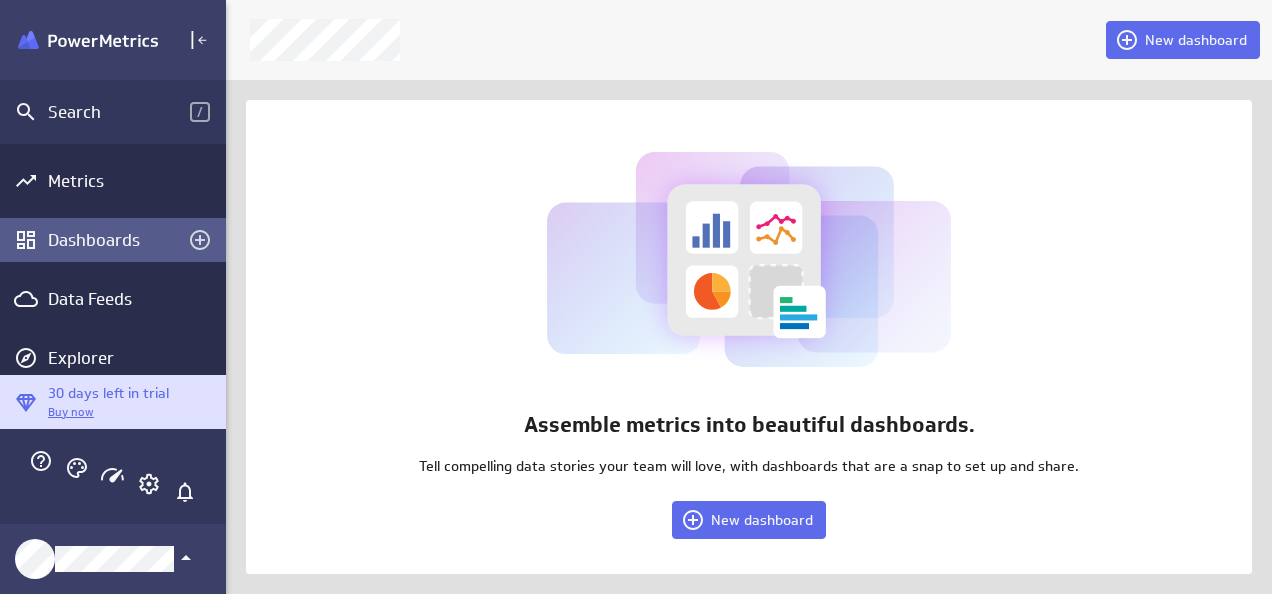 scroll, scrollTop: 624, scrollLeft: 1042, axis: both 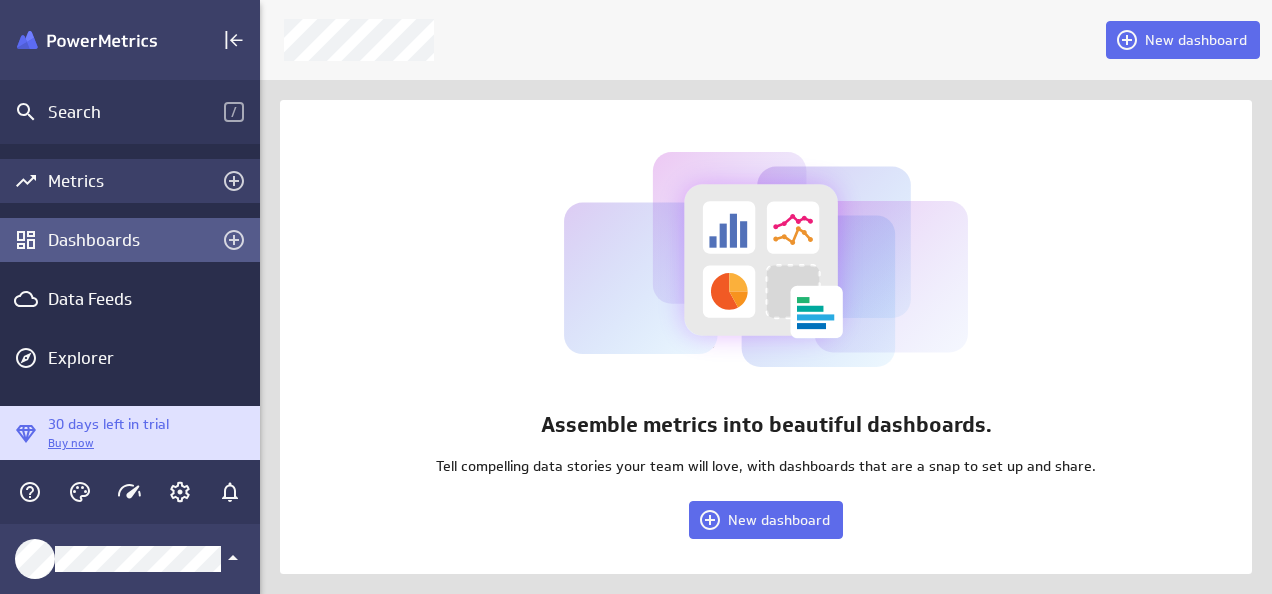 click on "Metrics" at bounding box center [130, 181] 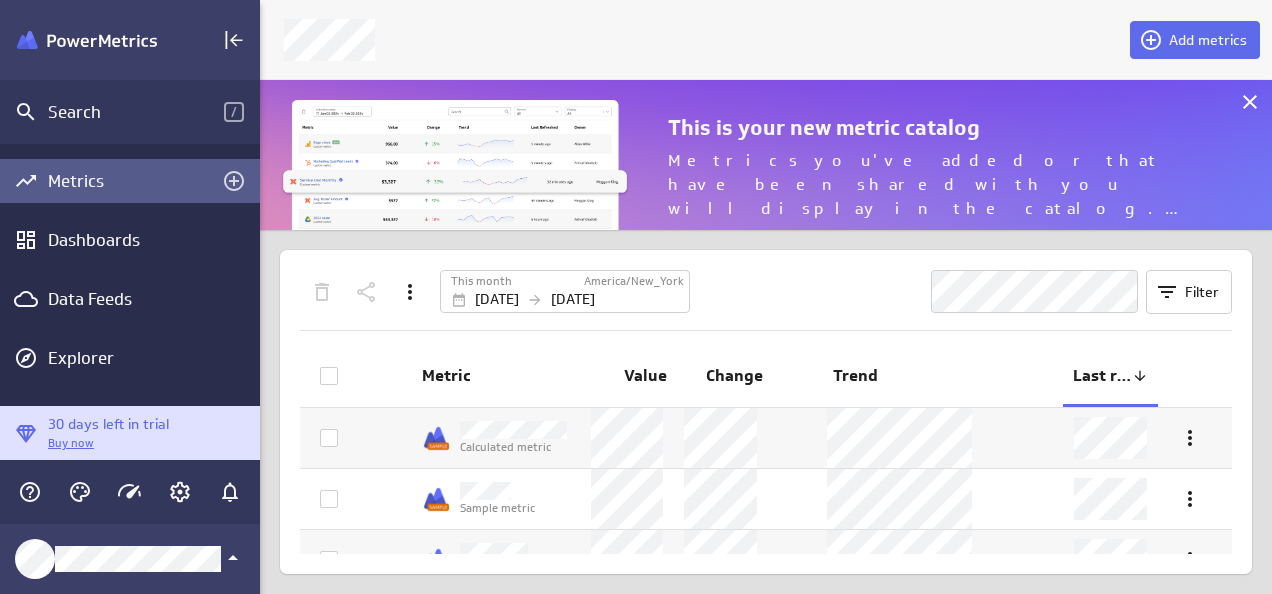 scroll, scrollTop: 10, scrollLeft: 10, axis: both 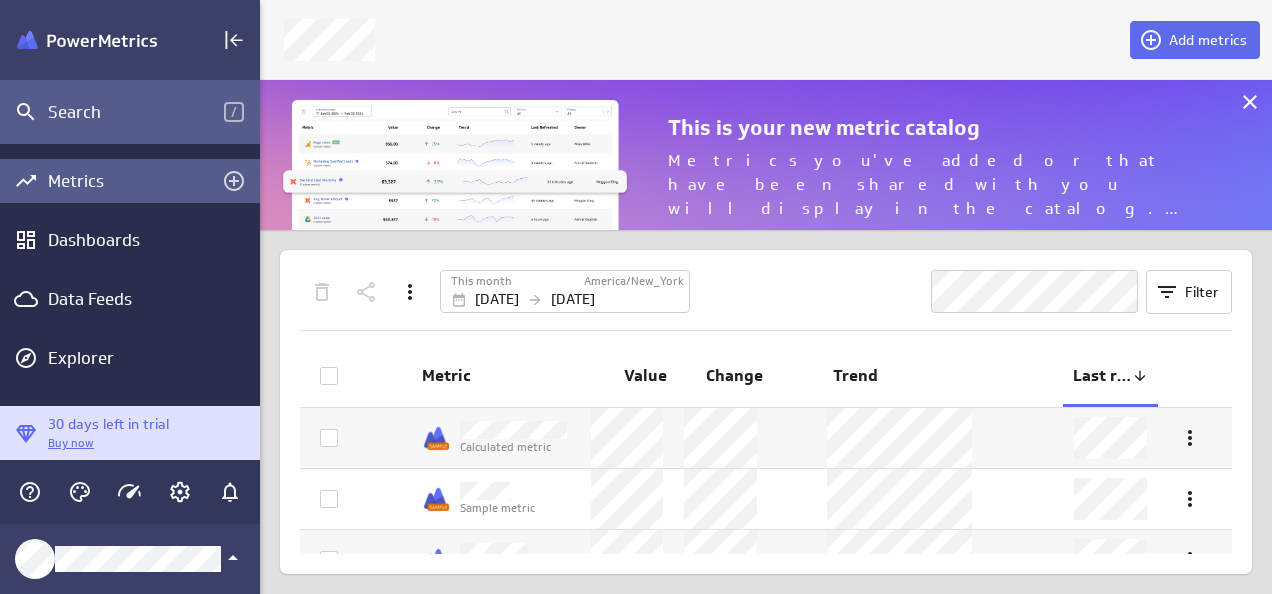 click on "Search" at bounding box center (136, 112) 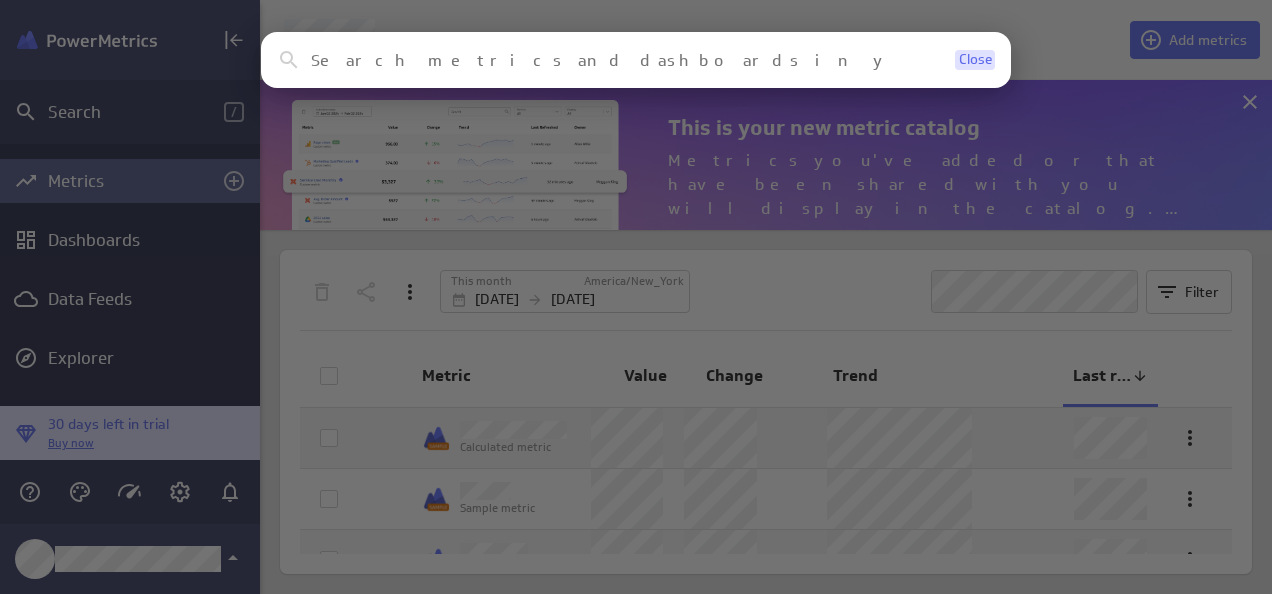 click on "Close" at bounding box center [975, 60] 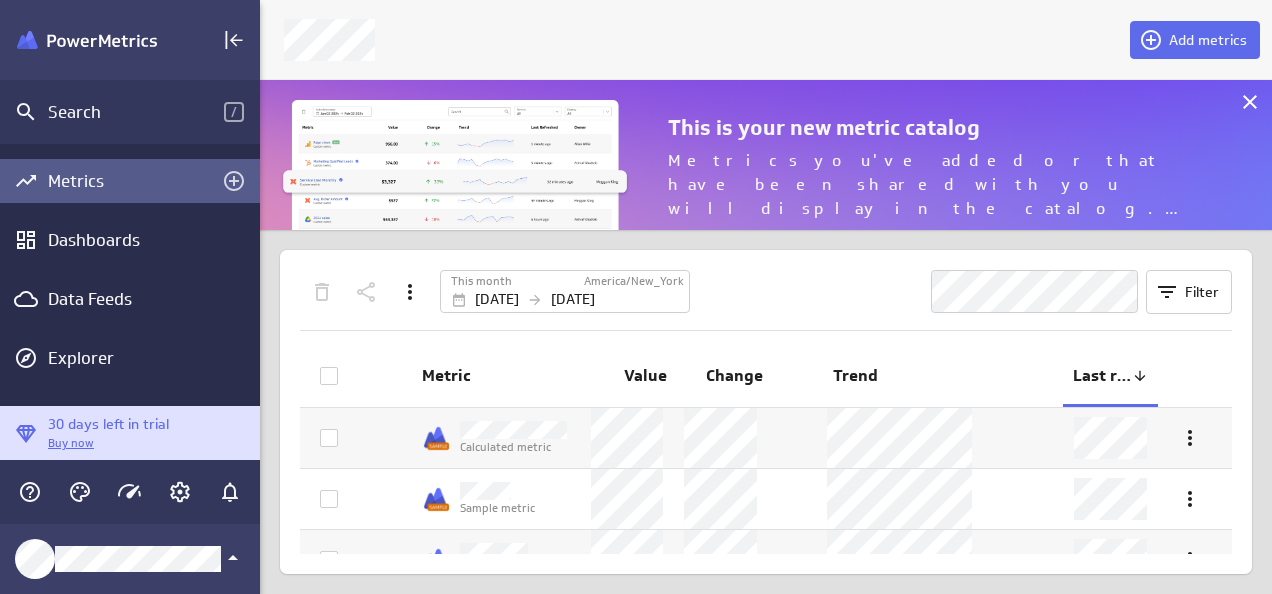click at bounding box center (699, 40) 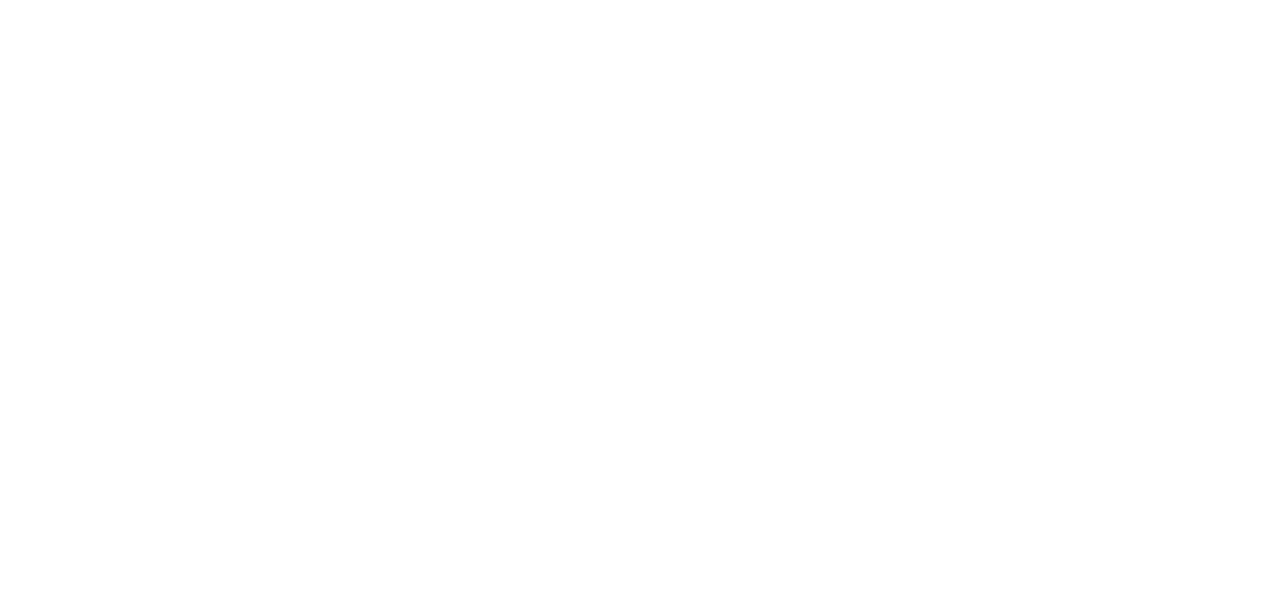 scroll, scrollTop: 0, scrollLeft: 0, axis: both 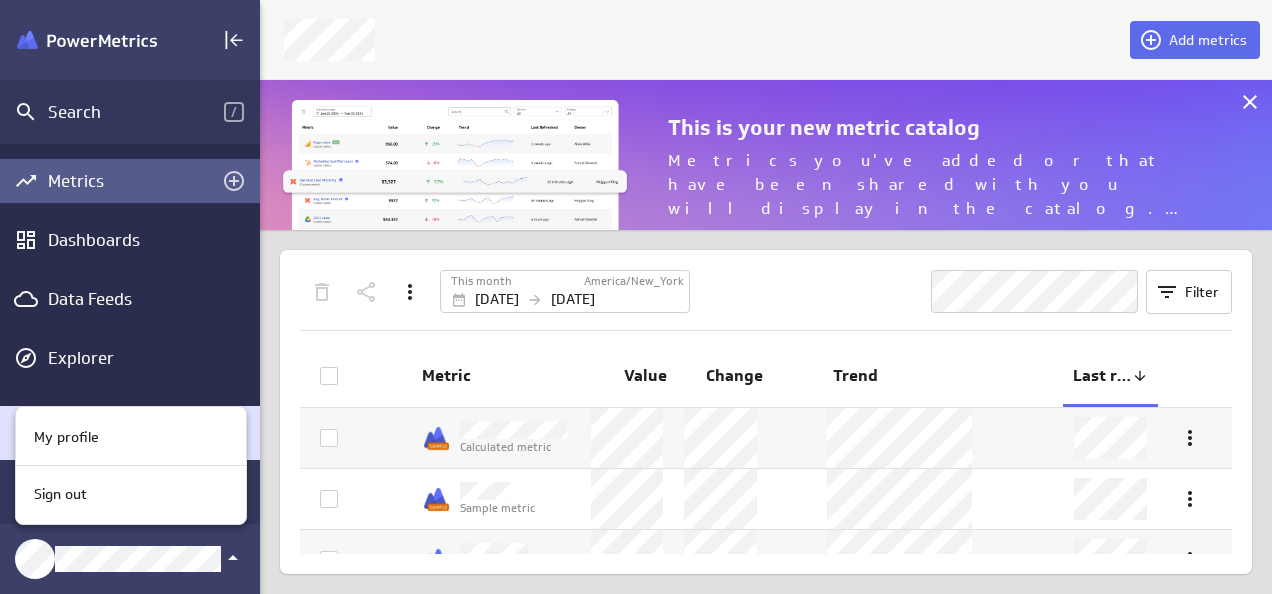 click at bounding box center [636, 297] 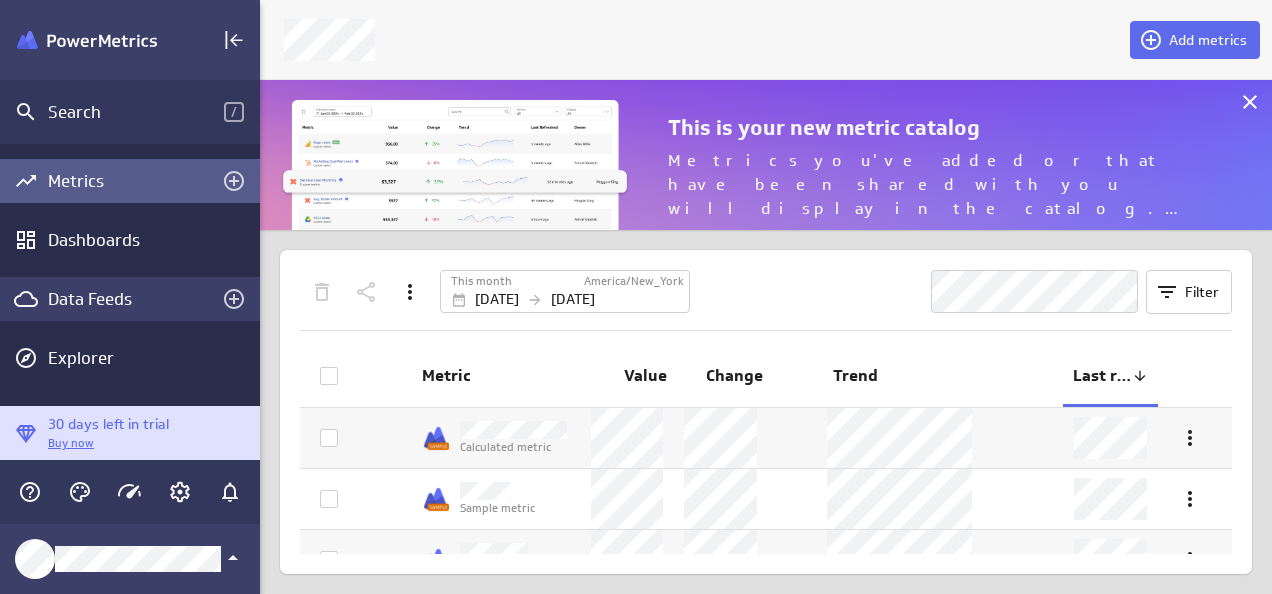 click on "Data Feeds" at bounding box center (130, 299) 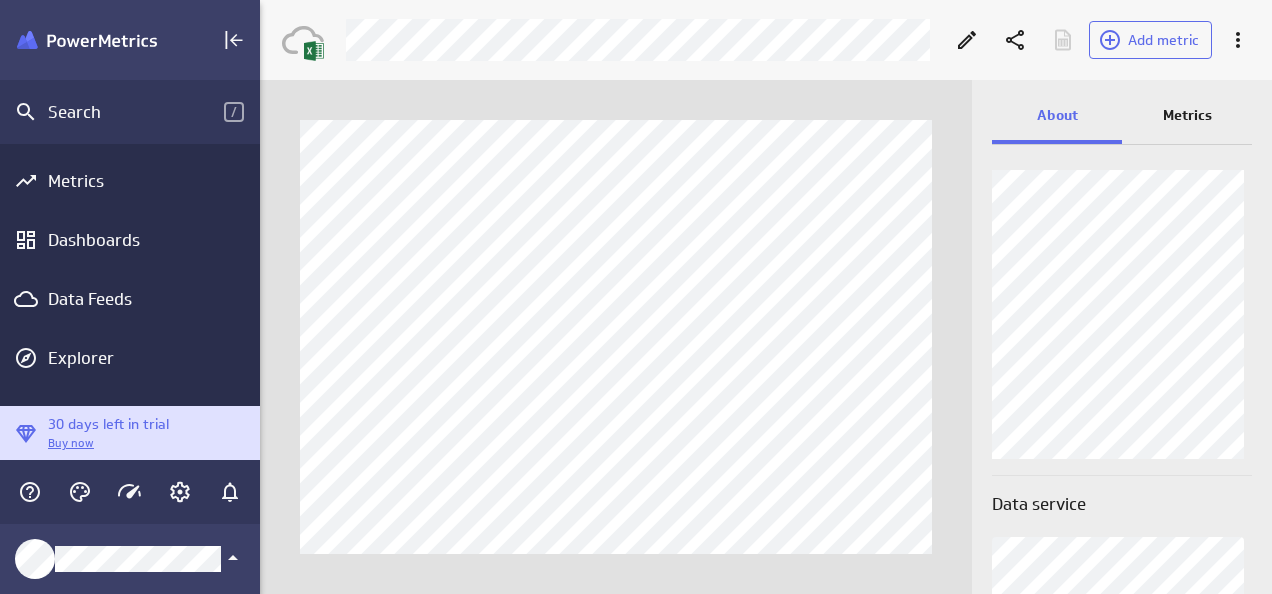 scroll, scrollTop: 0, scrollLeft: 0, axis: both 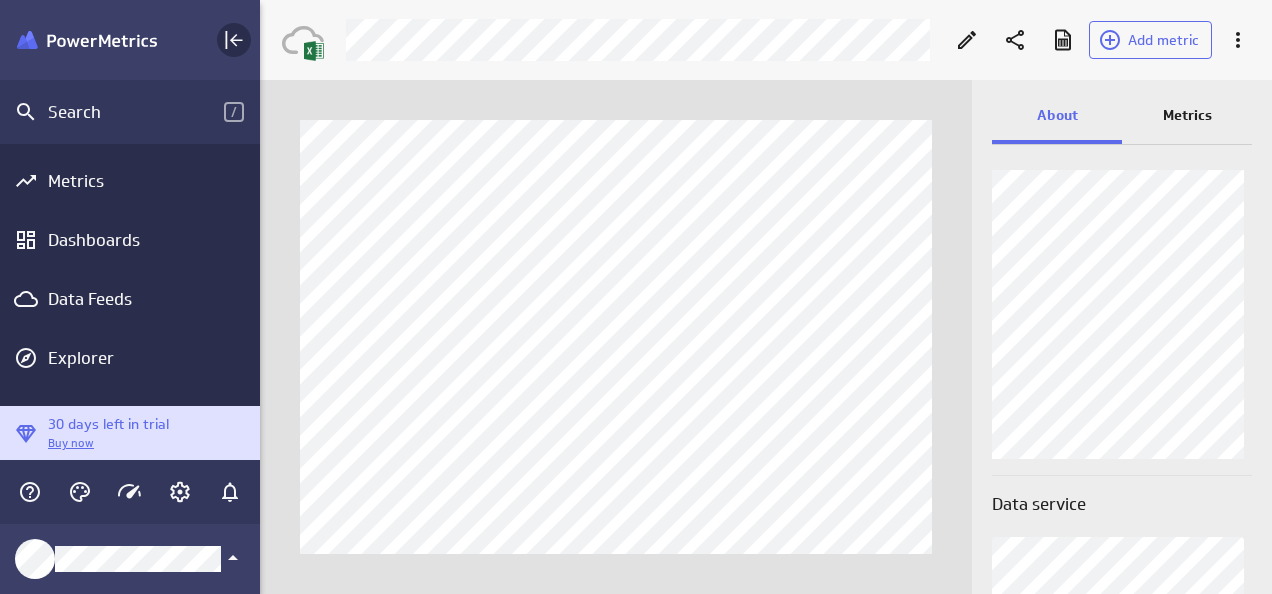 click 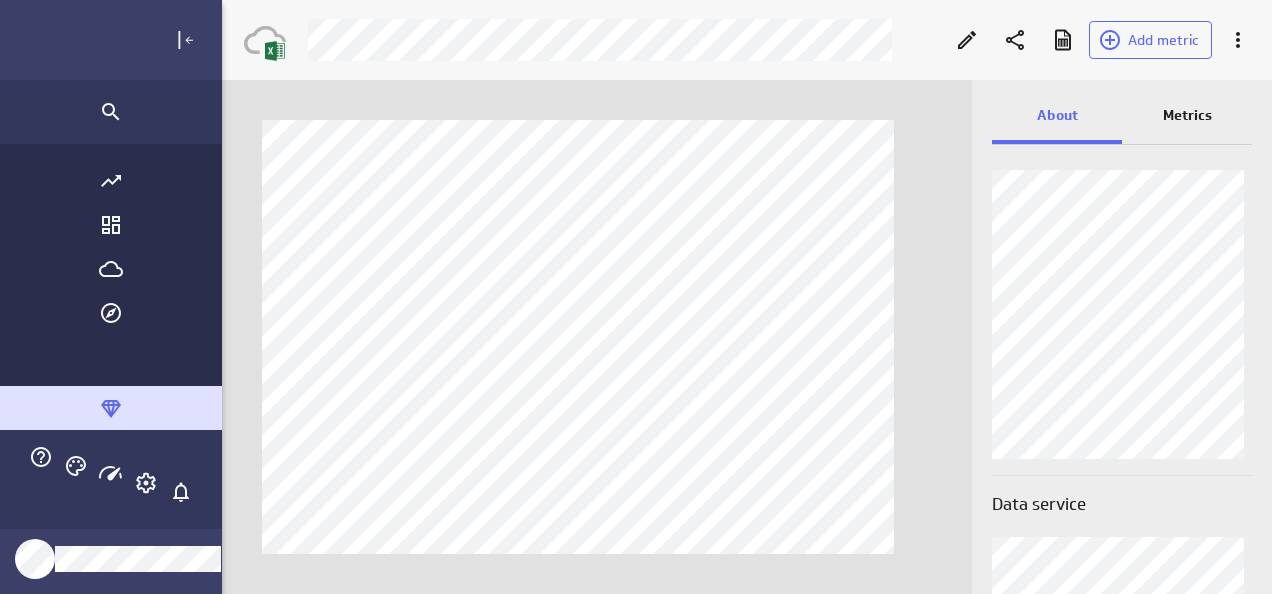 scroll, scrollTop: 10, scrollLeft: 10, axis: both 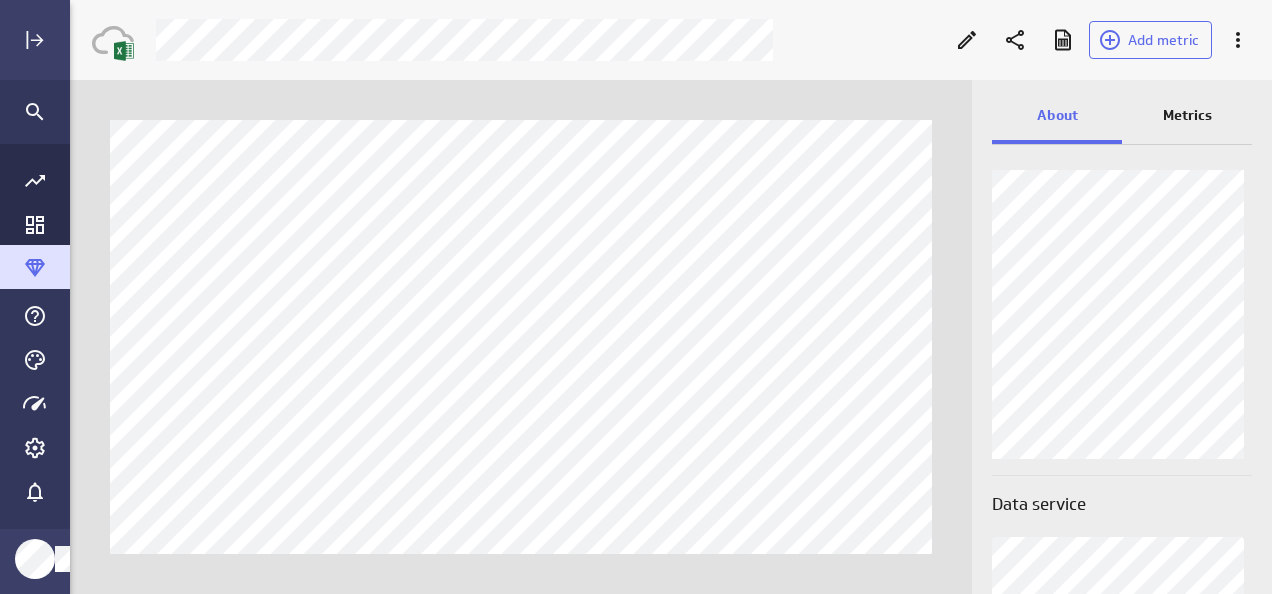 click on "Metrics" at bounding box center (1187, 115) 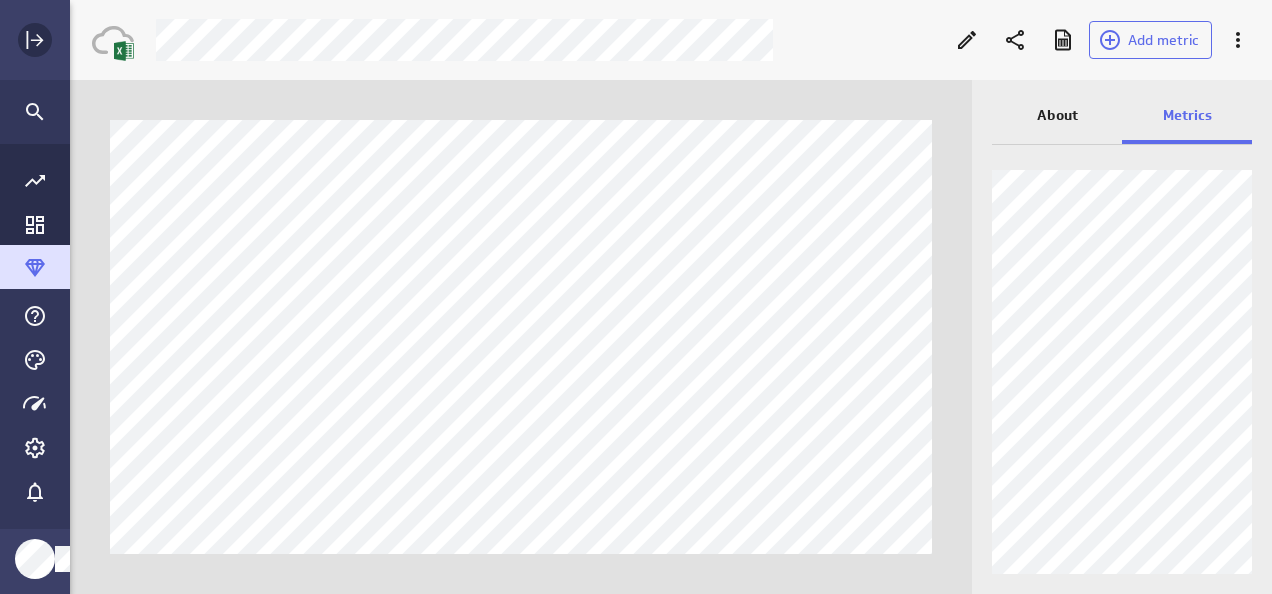 click 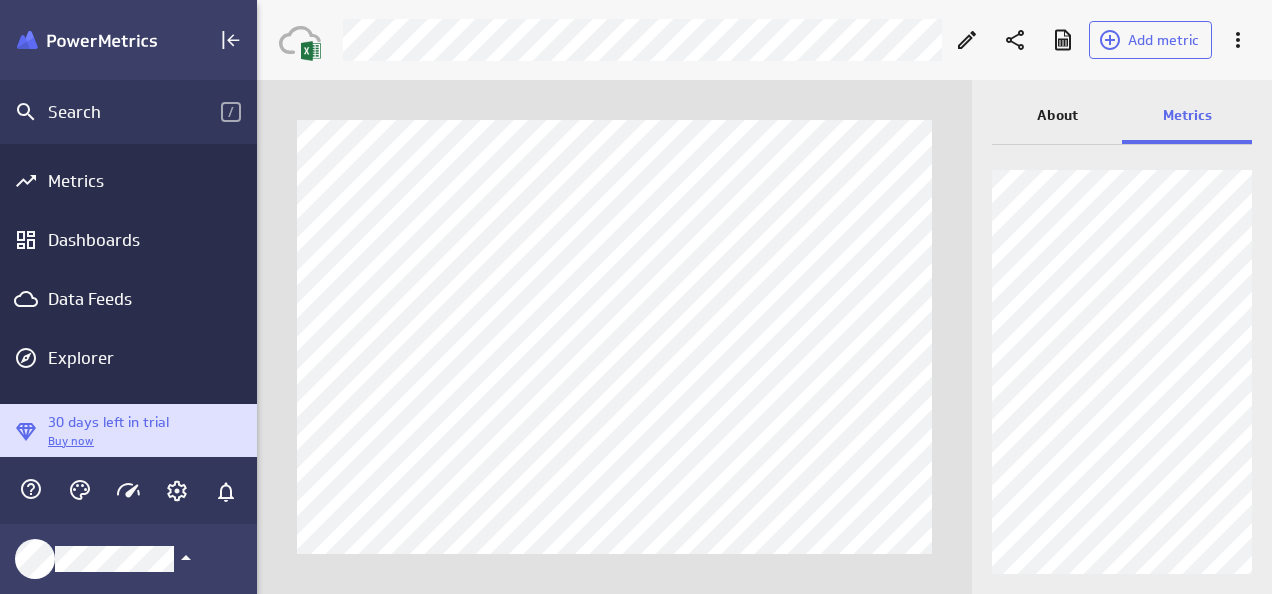 scroll, scrollTop: 624, scrollLeft: 1042, axis: both 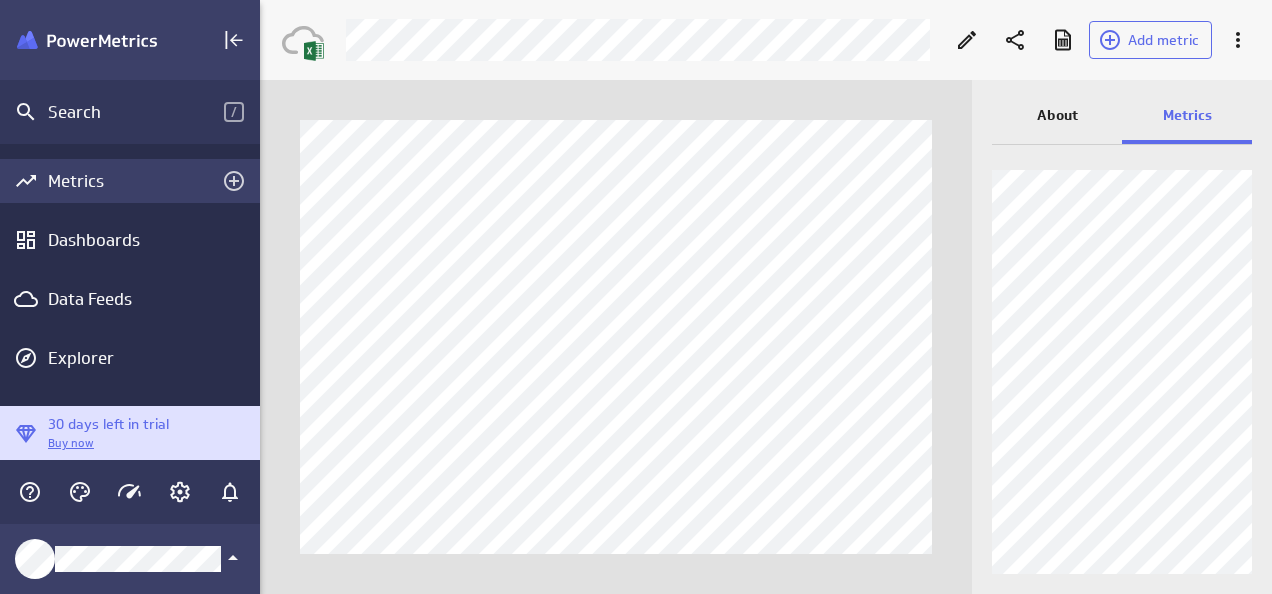 click on "Metrics" at bounding box center [130, 181] 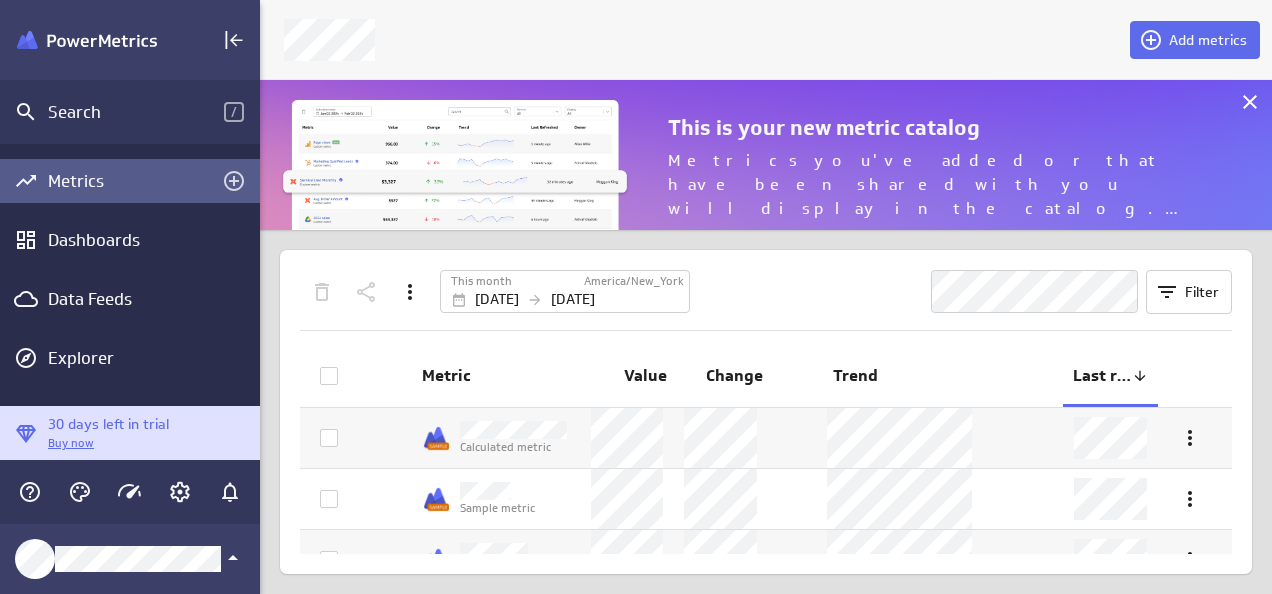 scroll, scrollTop: 10, scrollLeft: 10, axis: both 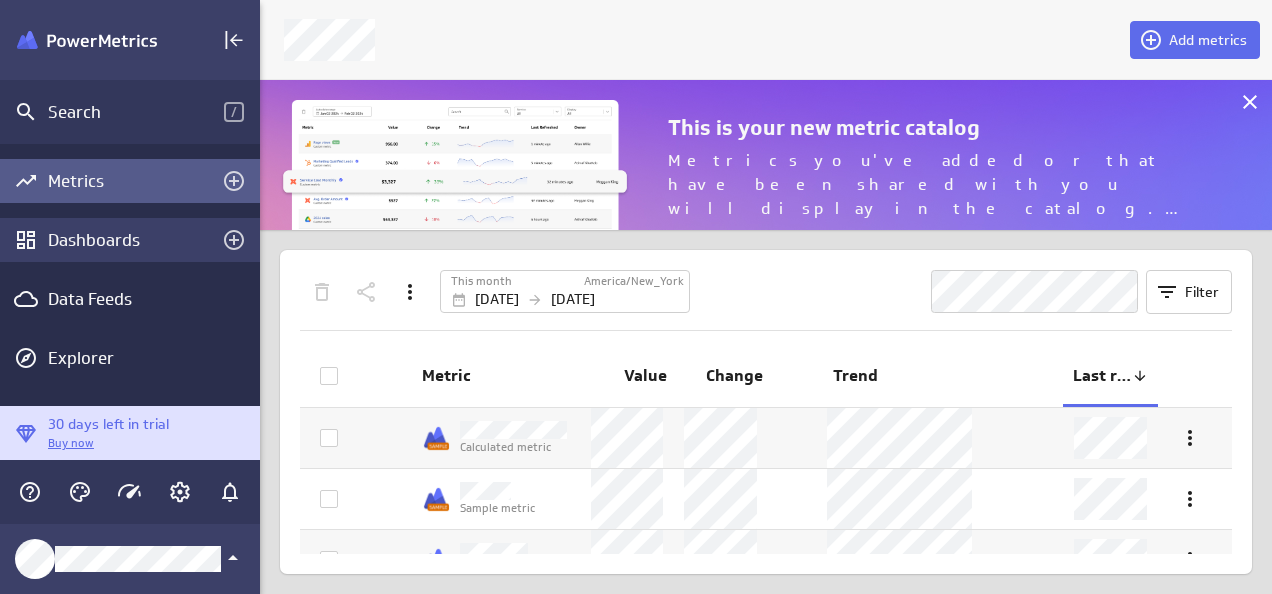 click on "Dashboards" at bounding box center [130, 240] 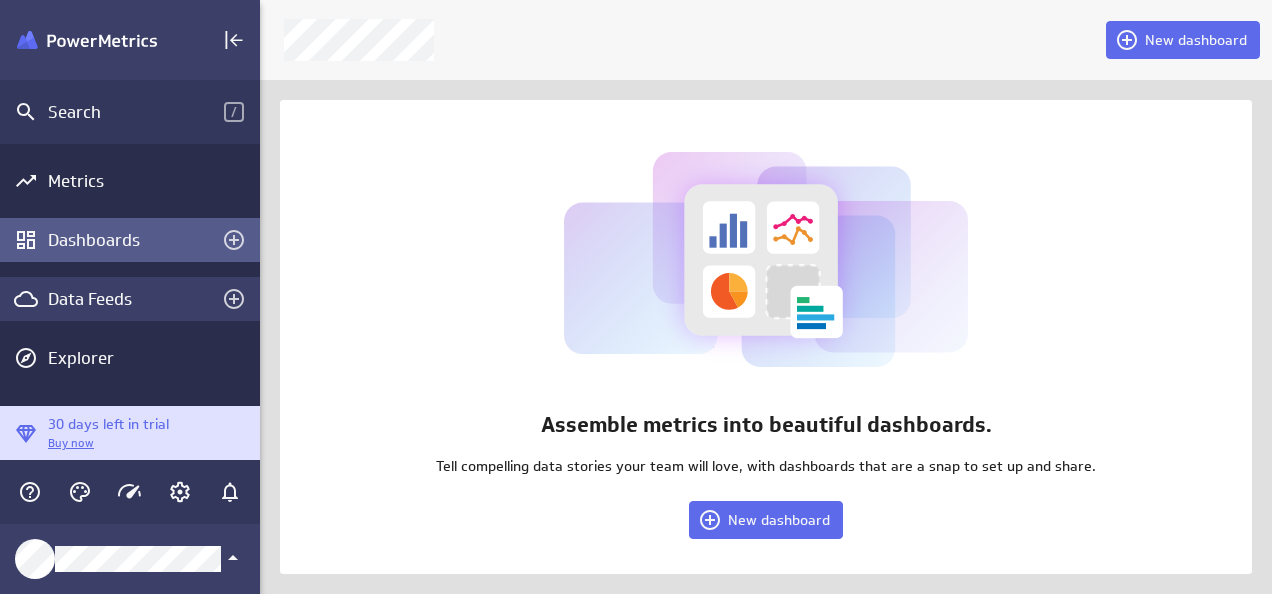 click on "Data Feeds" at bounding box center (130, 299) 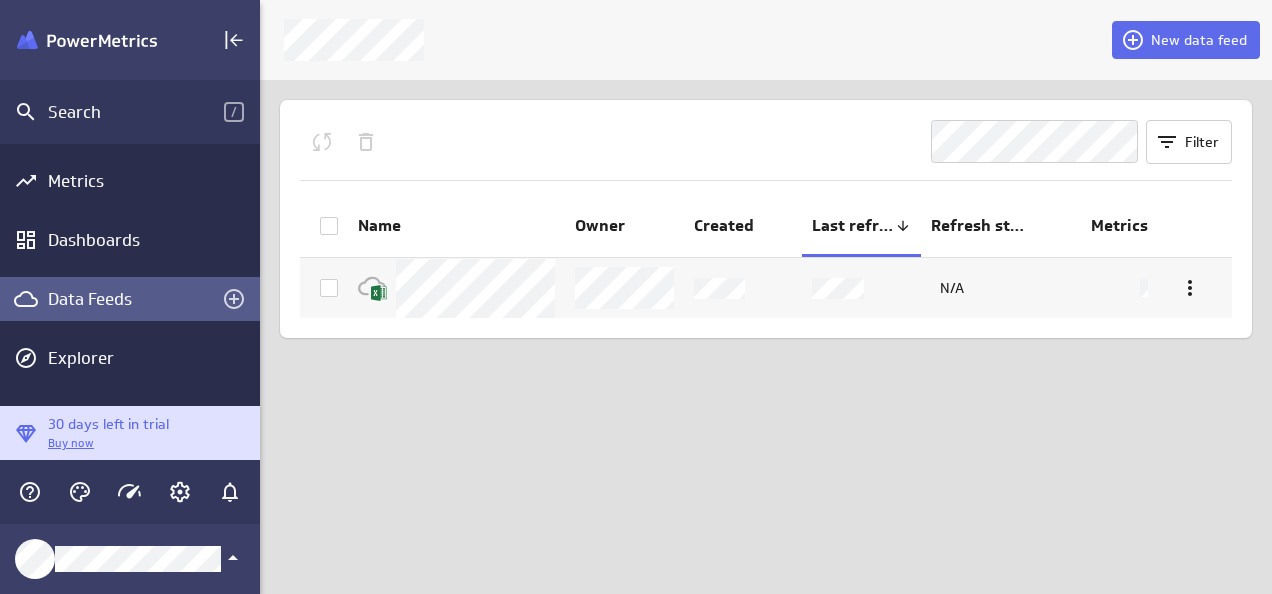 click on "Data Feeds" at bounding box center (130, 299) 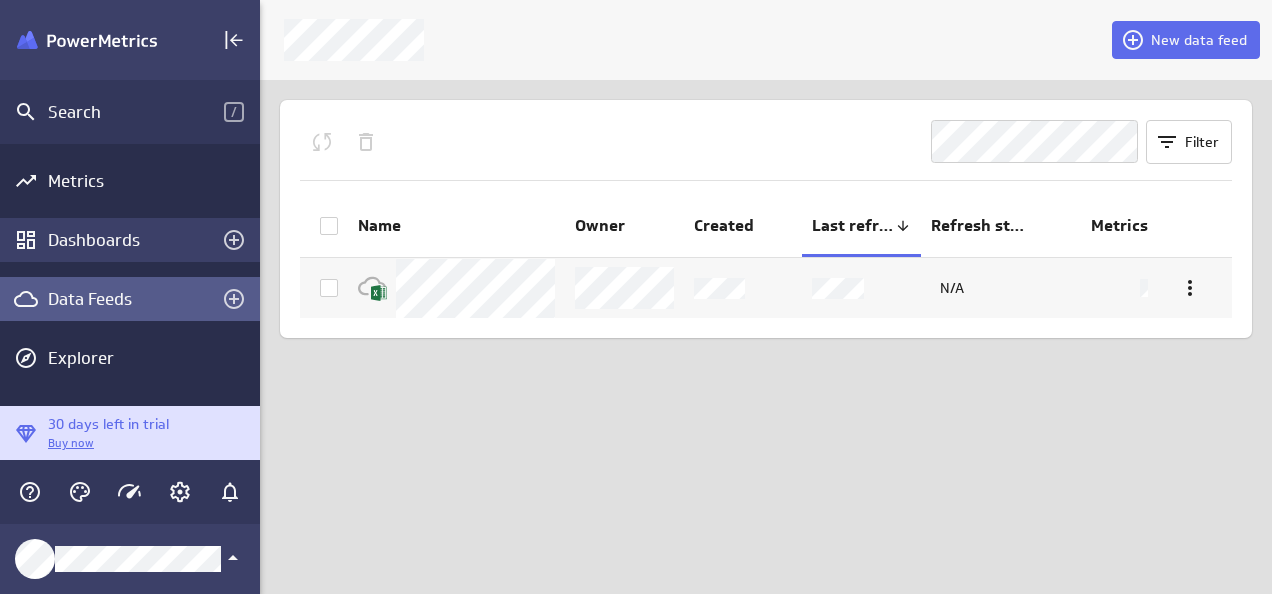 click on "Dashboards" at bounding box center [130, 240] 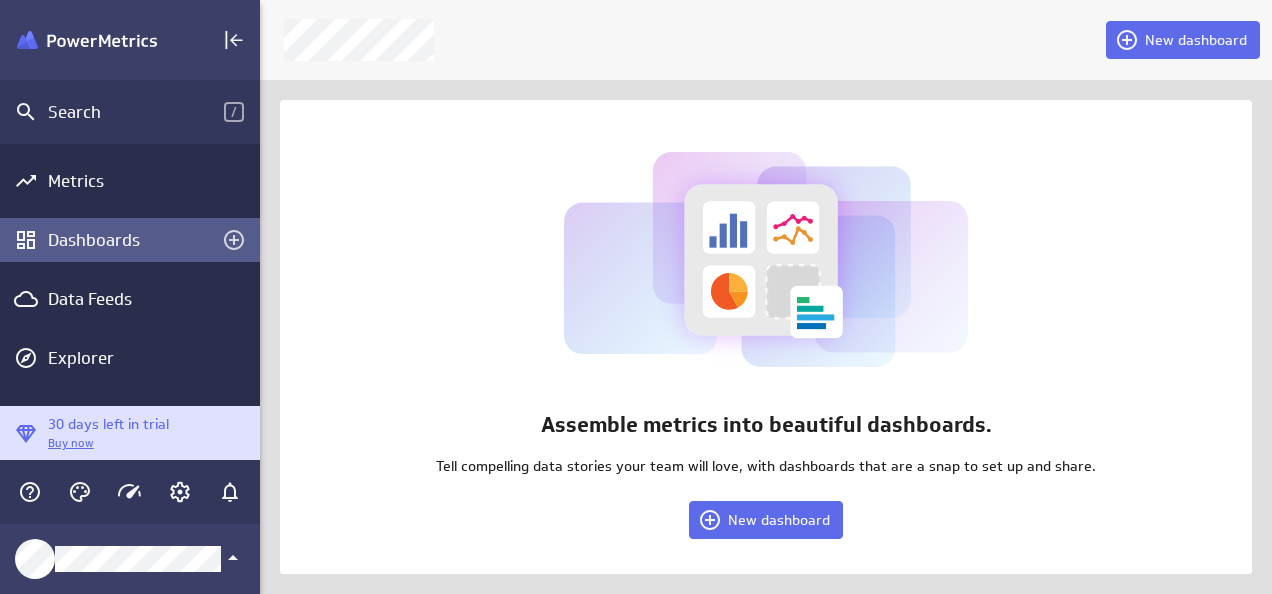 click at bounding box center [87, 40] 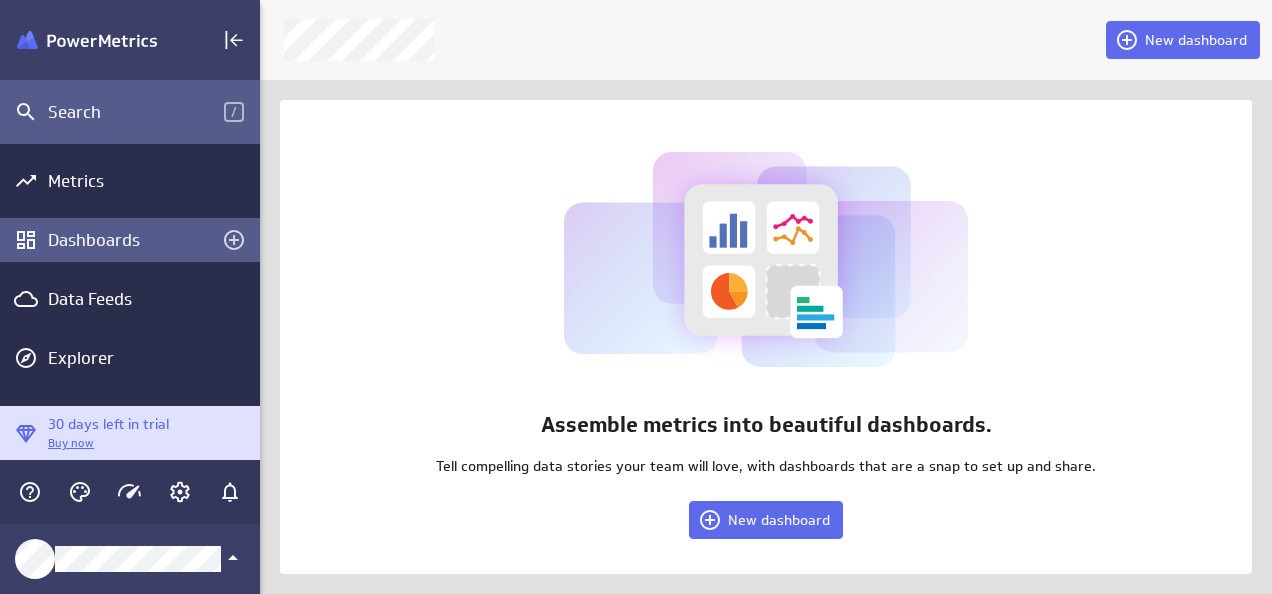click on "Search" at bounding box center (136, 112) 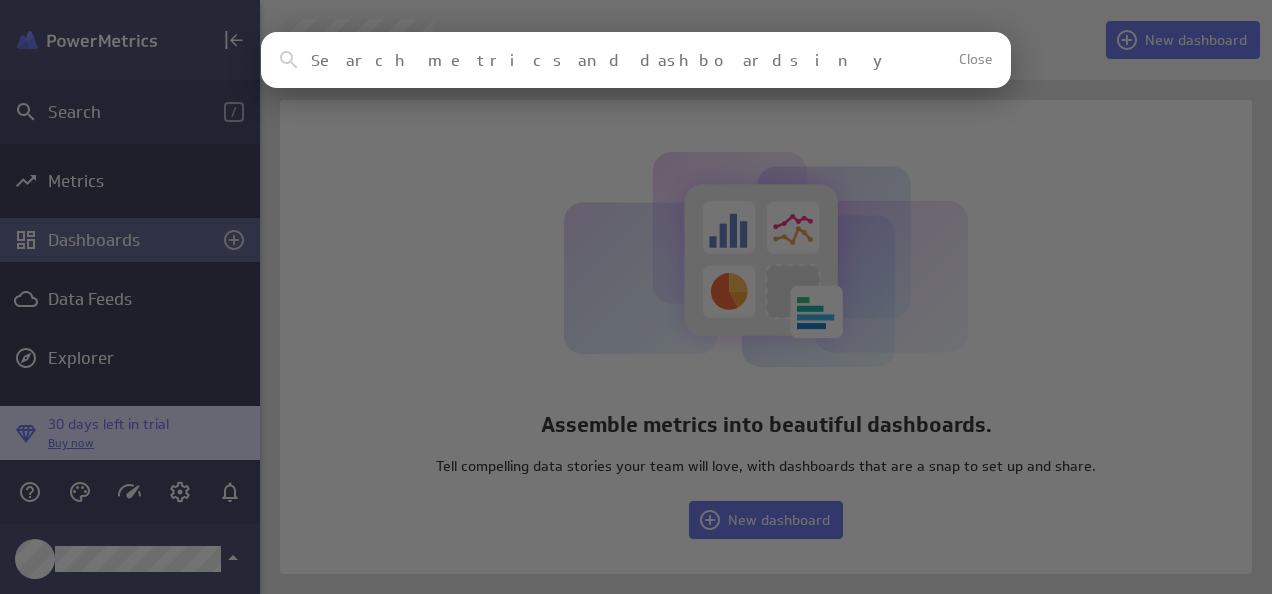 click on "Clear Close No results found No assets in your account match this search request select navigate esc close Have a question?  Ask PowerMetrics Assistant" at bounding box center [636, 297] 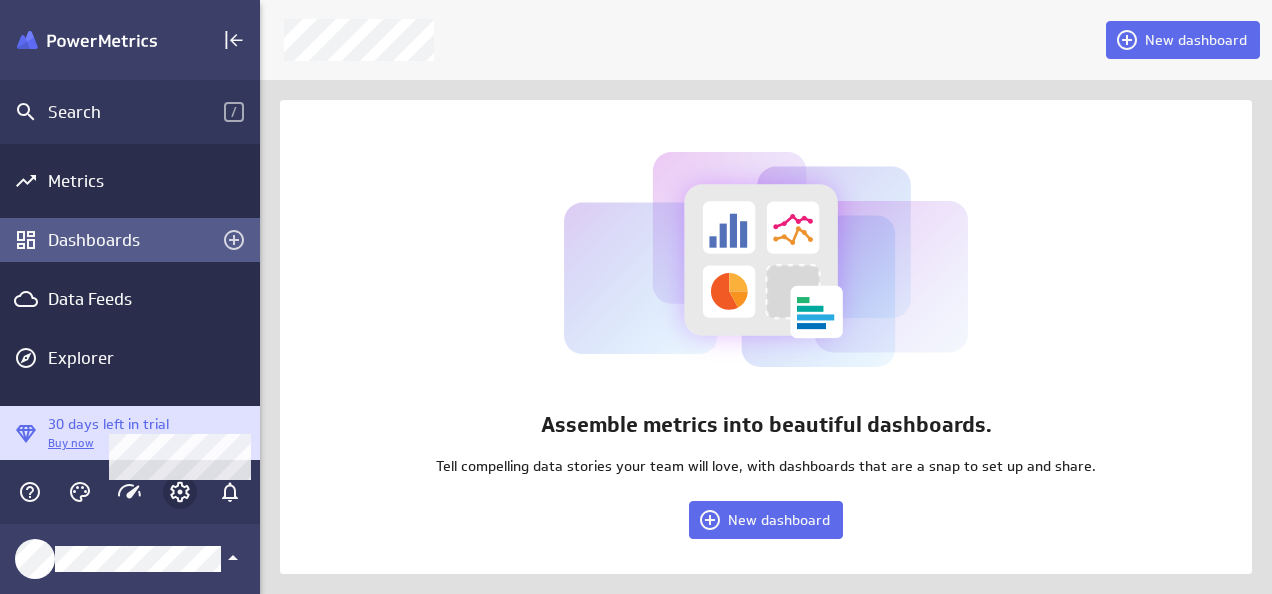 click 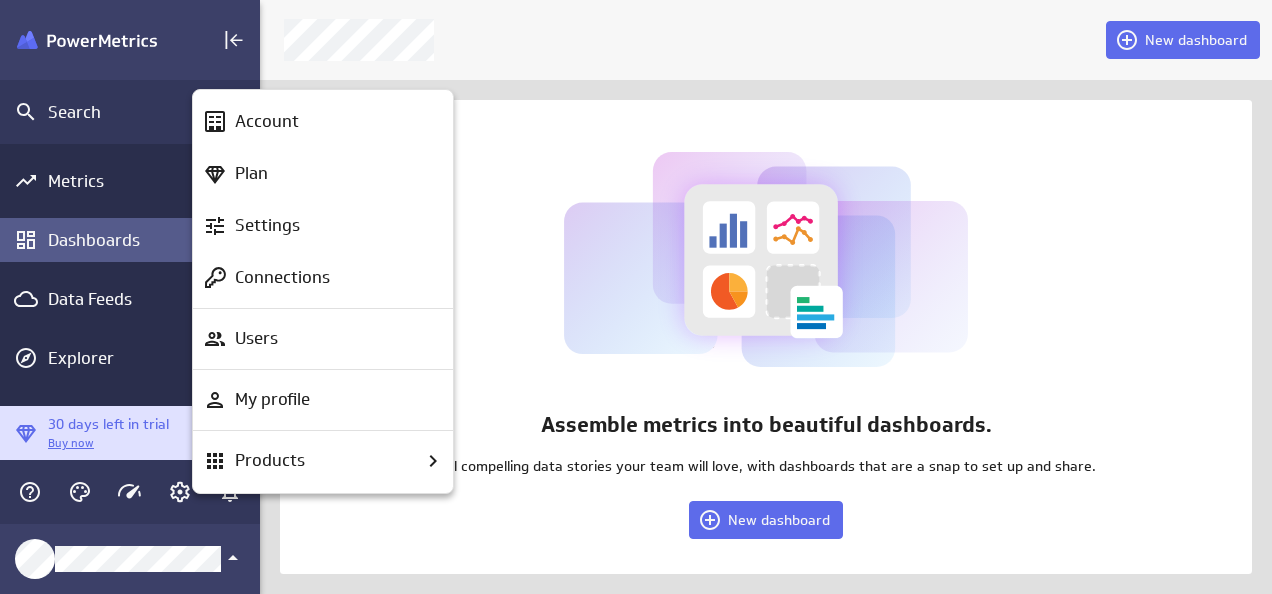 click at bounding box center [636, 297] 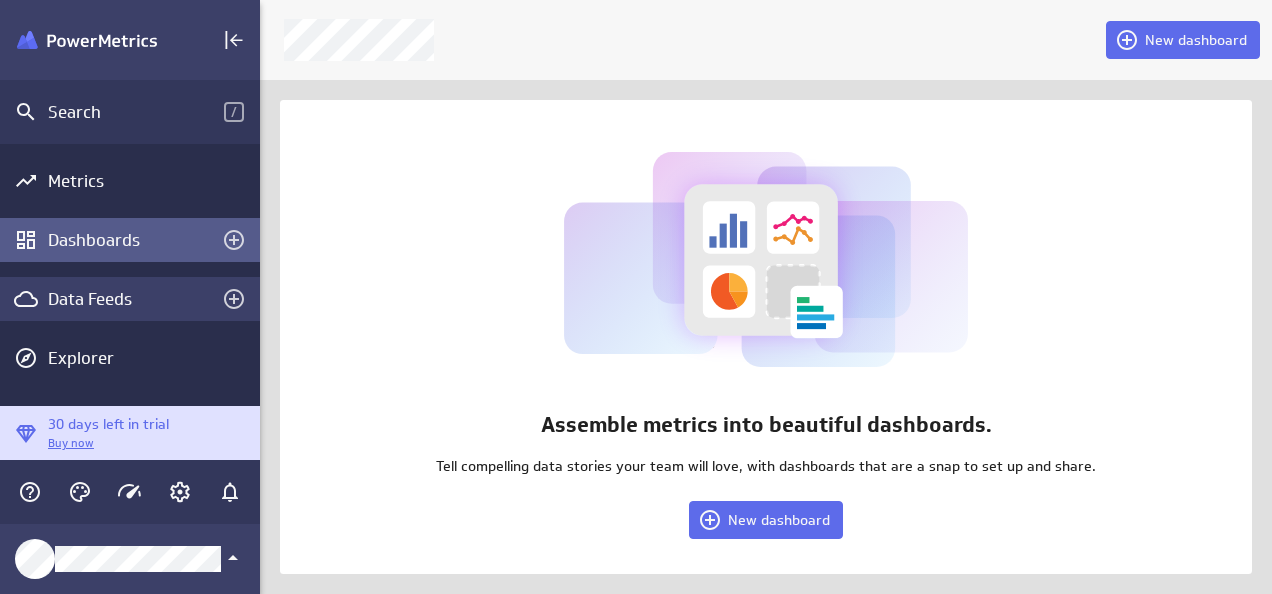 click on "Data Feeds" at bounding box center (130, 299) 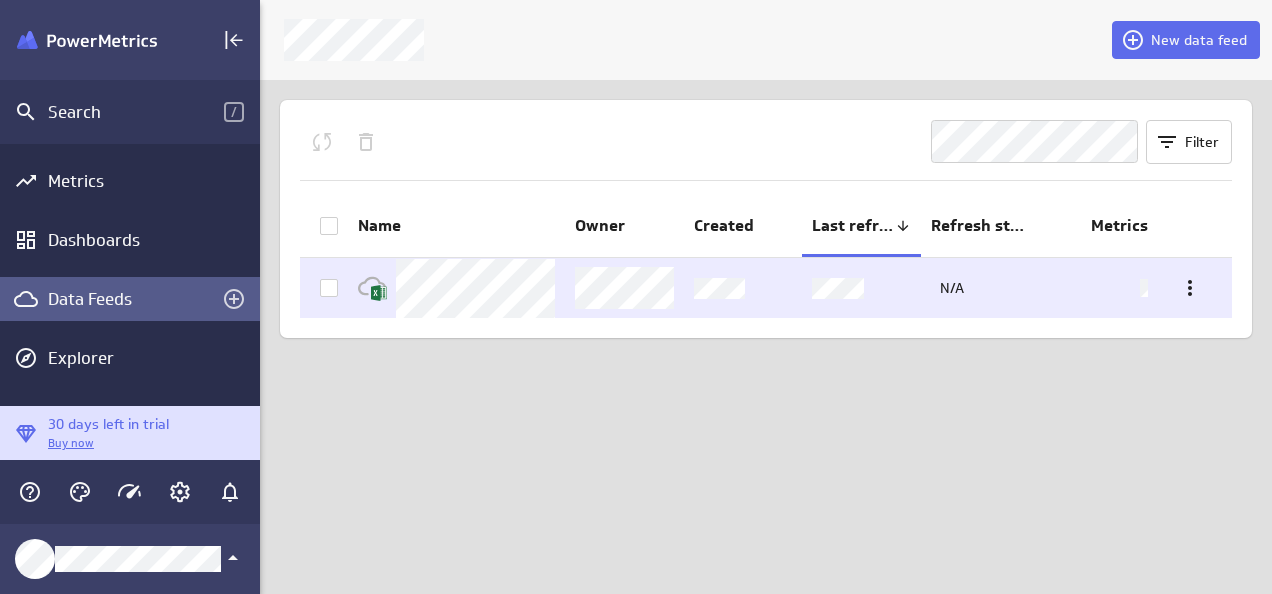 click 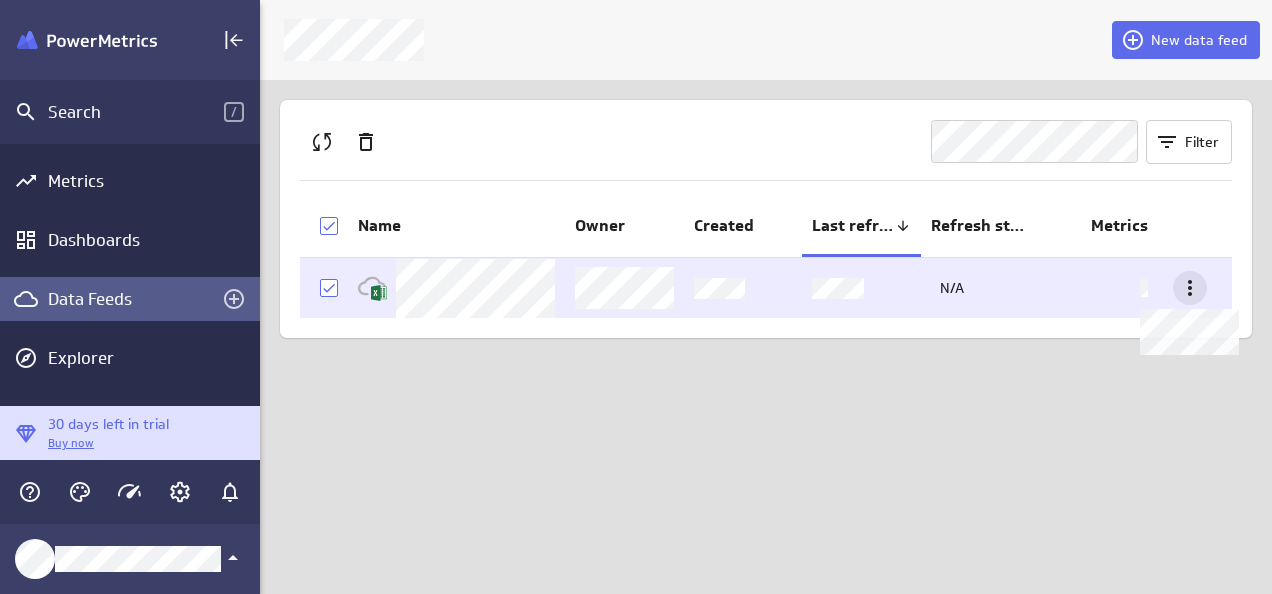 click at bounding box center [1190, 288] 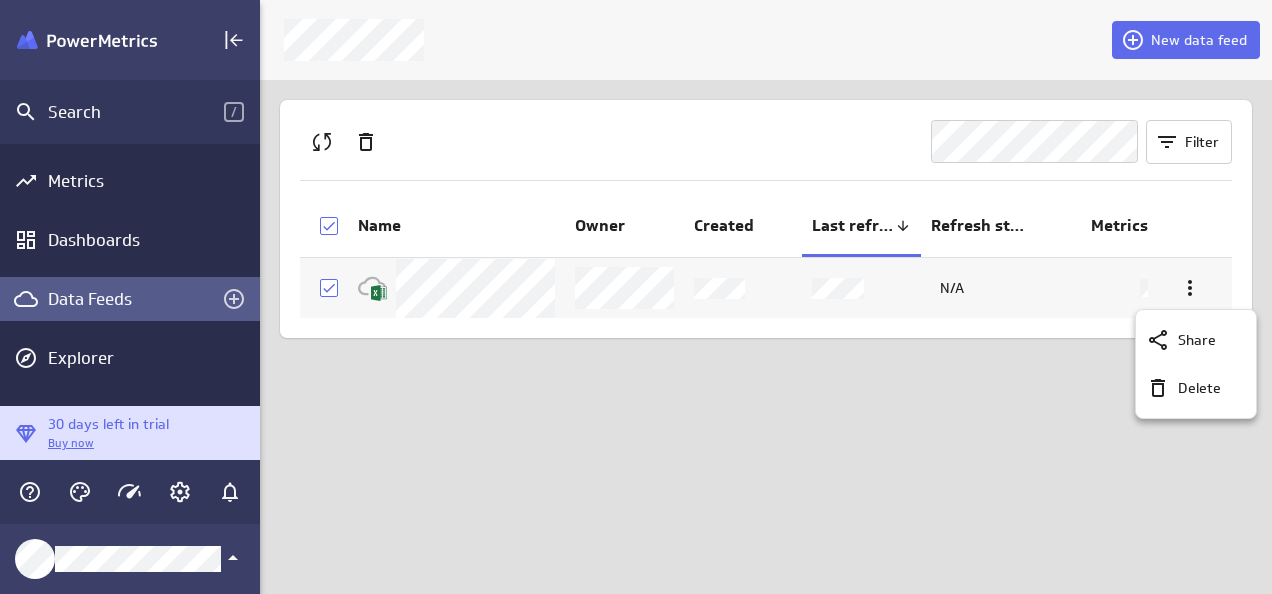 click at bounding box center (636, 297) 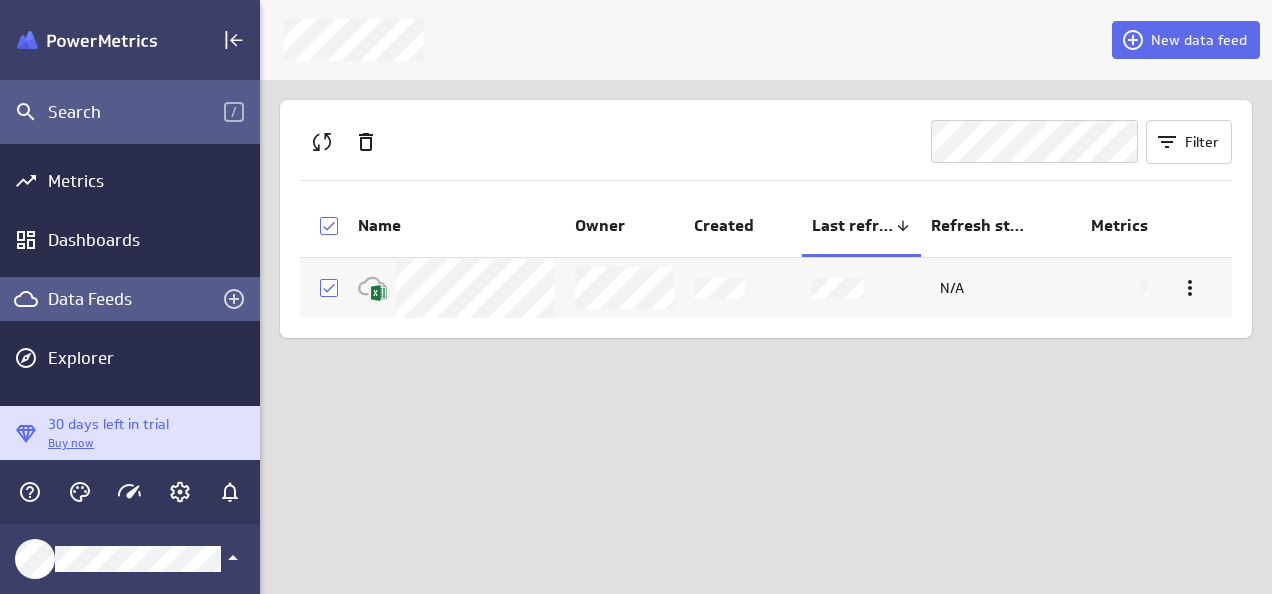 click on "Search /" at bounding box center [130, 112] 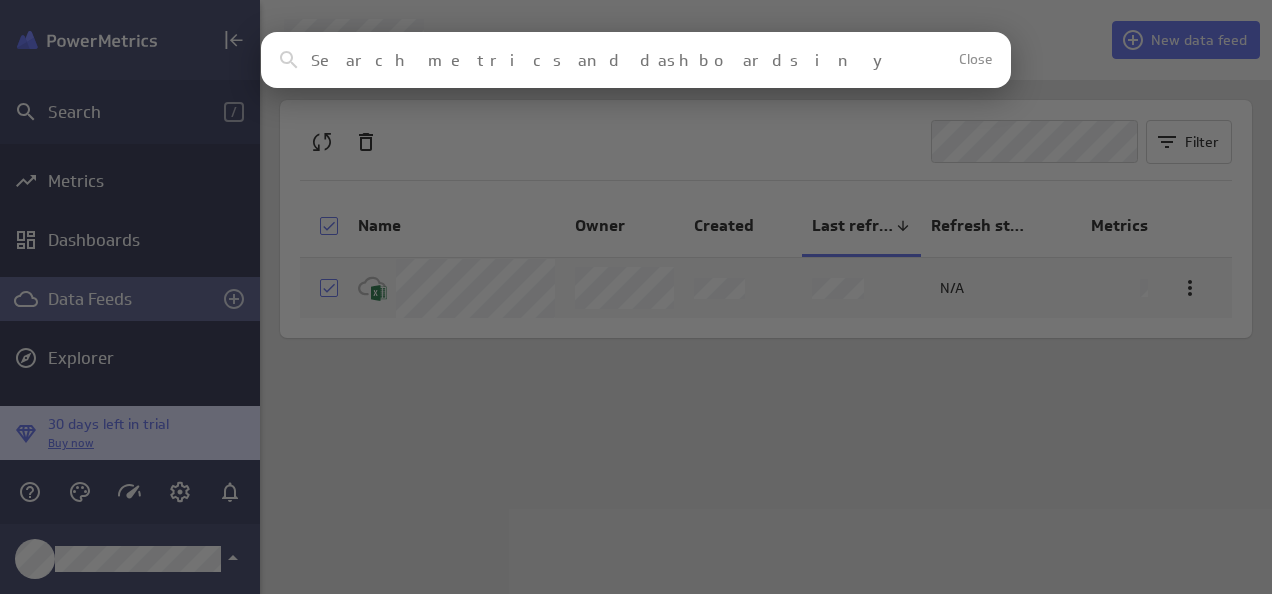 click on "Clear Close No results found No assets in your account match this search request select navigate esc close Have a question?  Ask PowerMetrics Assistant" at bounding box center [636, 297] 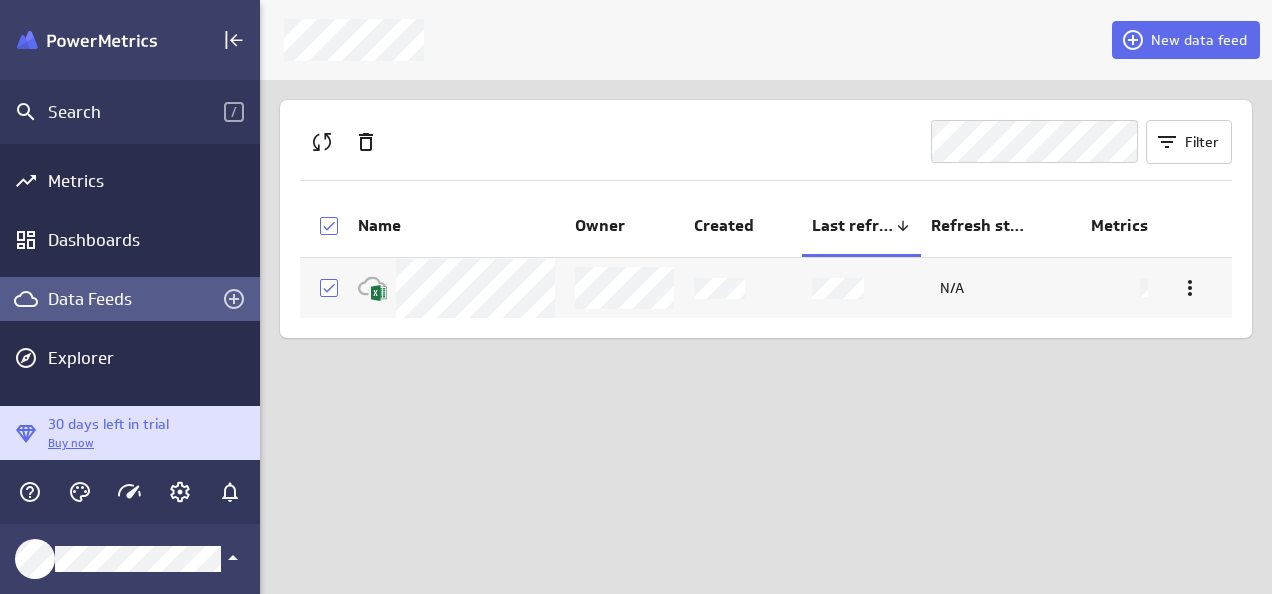 click on "Metrics Dashboards Data Feeds Explorer" at bounding box center (130, 275) 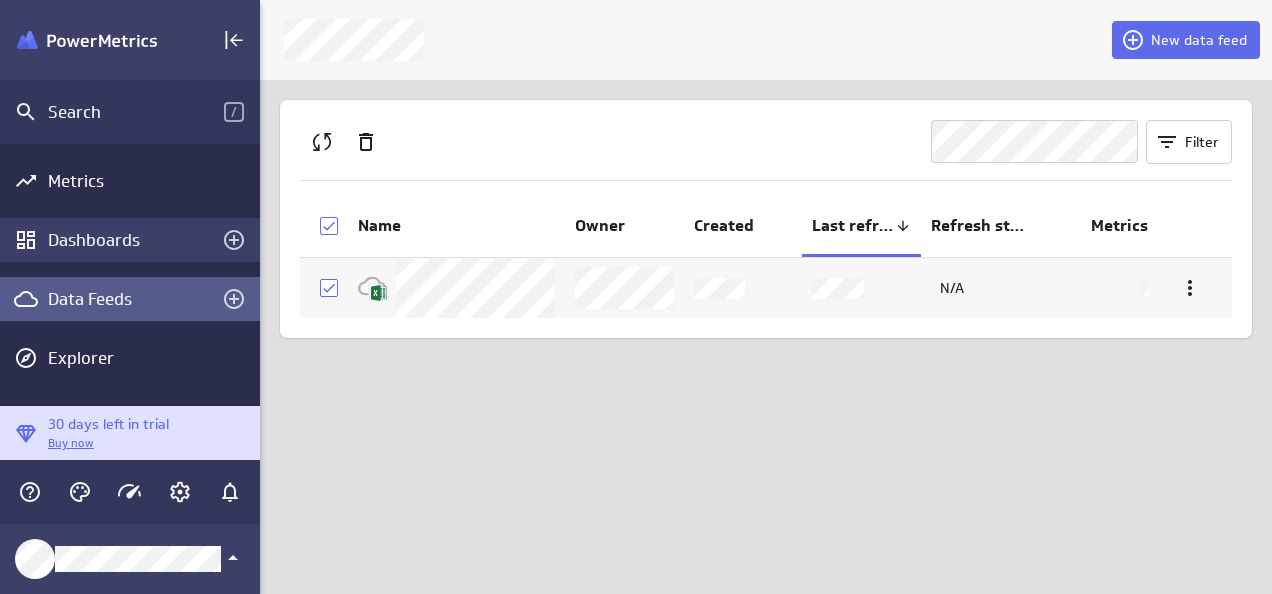 click on "Dashboards" at bounding box center [130, 240] 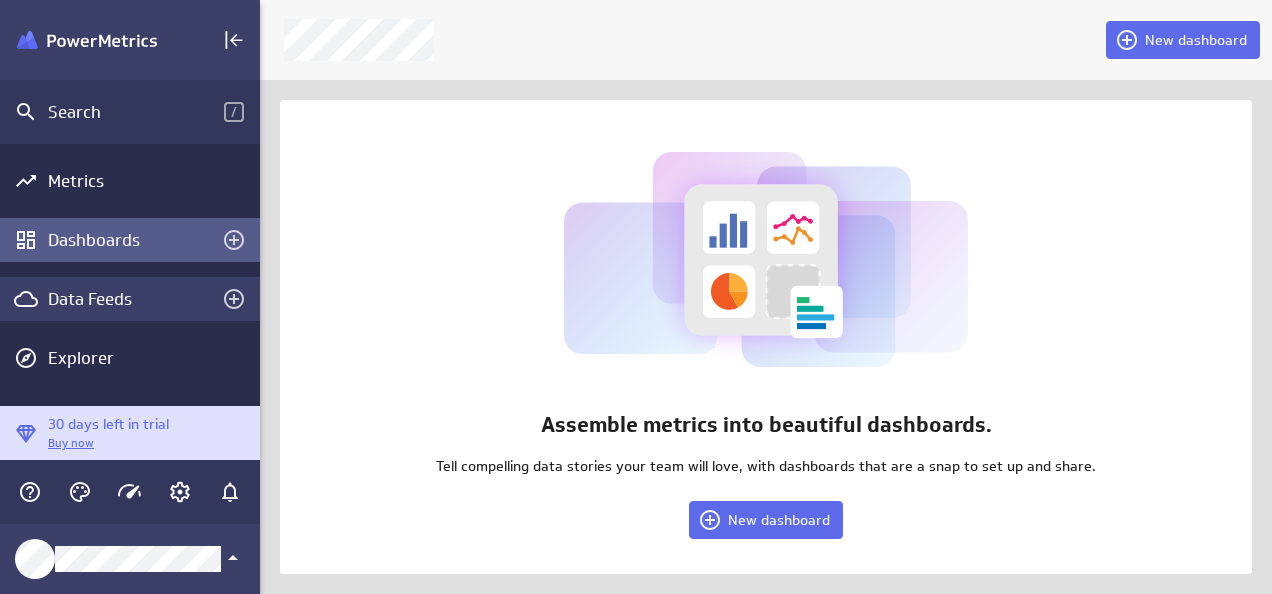 click on "Data Feeds" at bounding box center (130, 299) 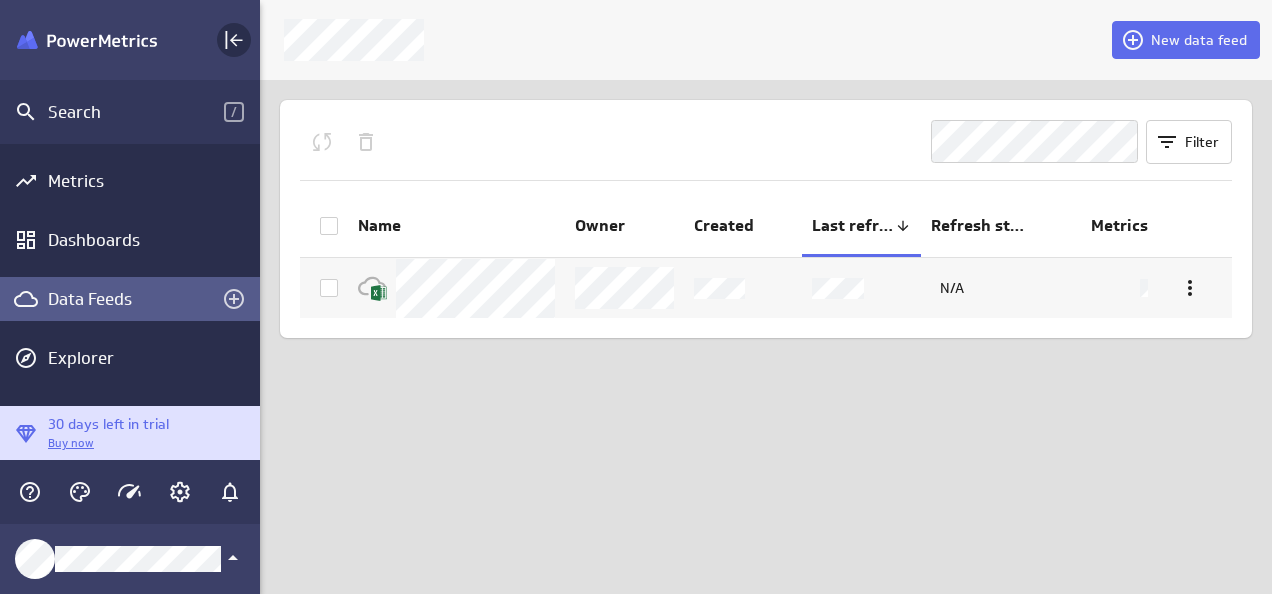 click 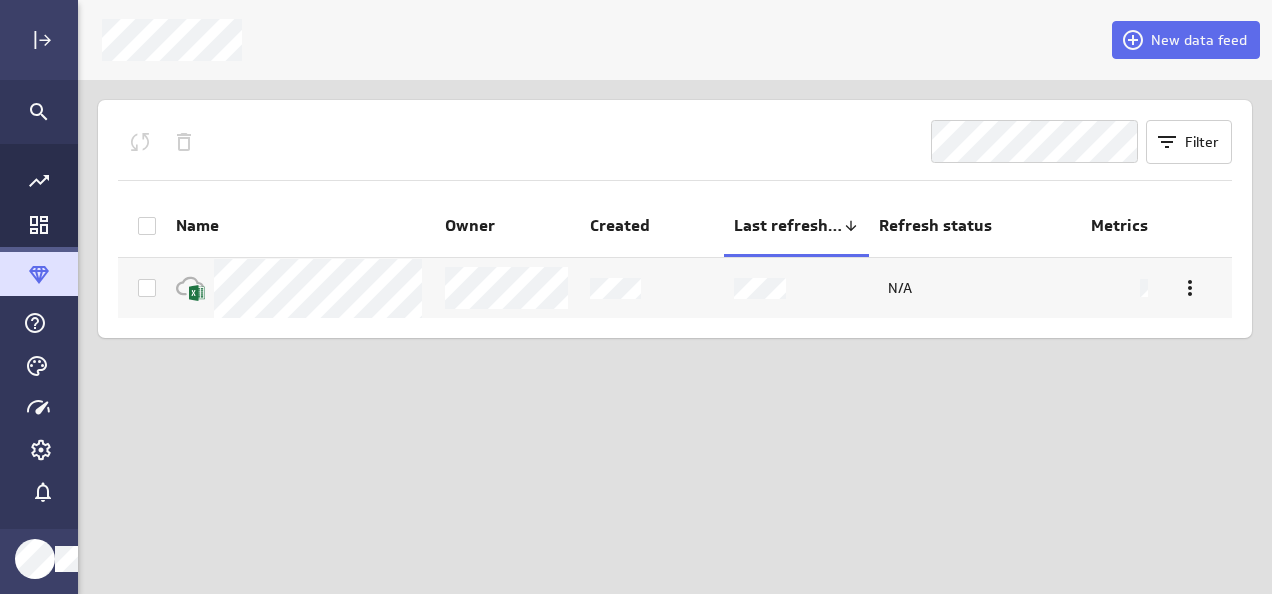 scroll, scrollTop: 10, scrollLeft: 10, axis: both 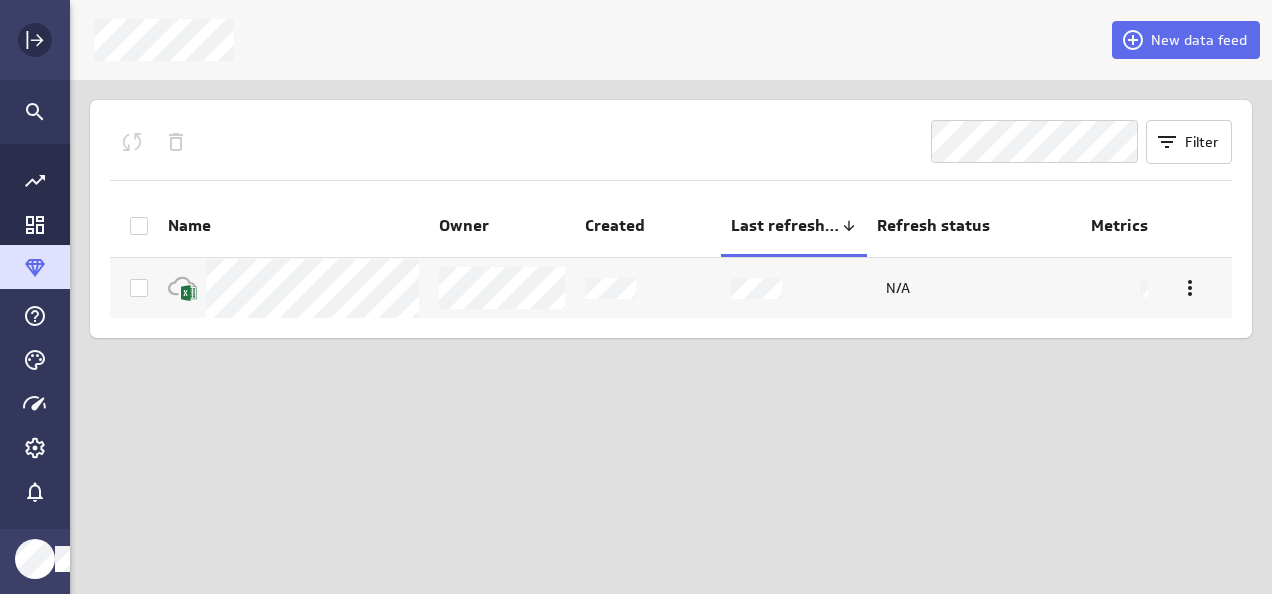 click 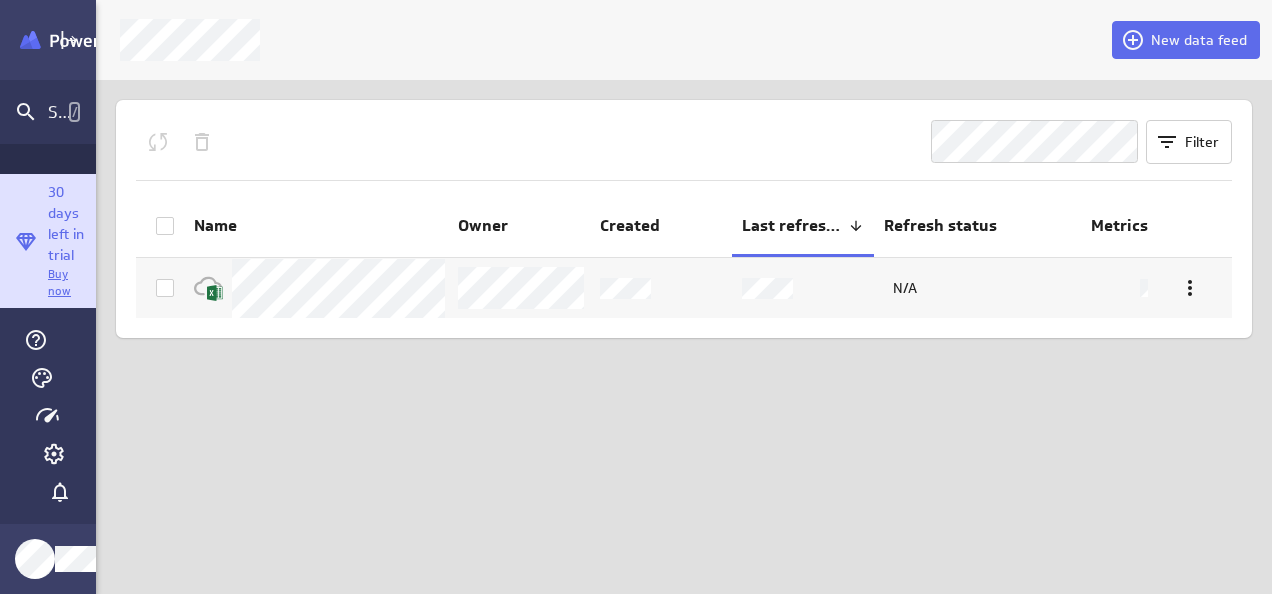scroll, scrollTop: 624, scrollLeft: 1042, axis: both 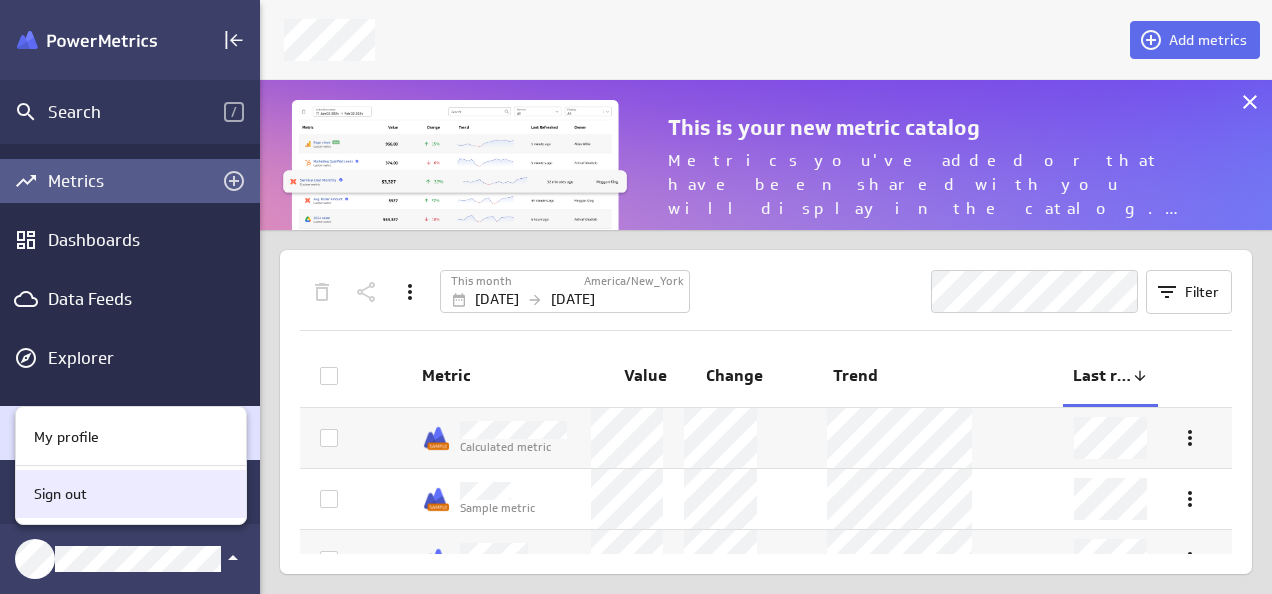 click on "Sign out" at bounding box center [128, 494] 